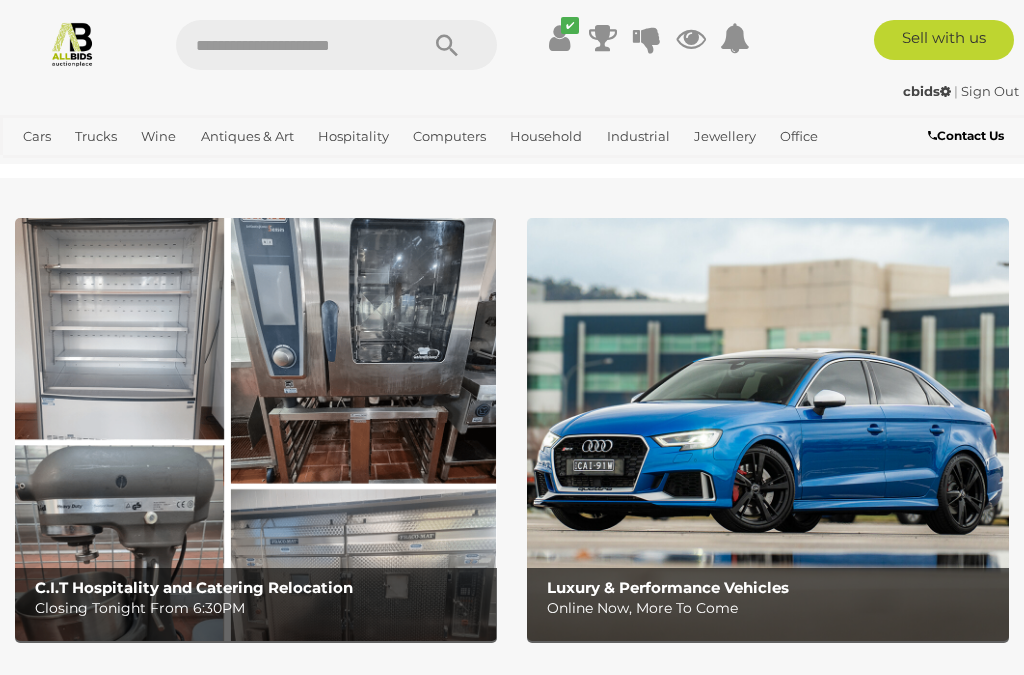 scroll, scrollTop: 0, scrollLeft: 0, axis: both 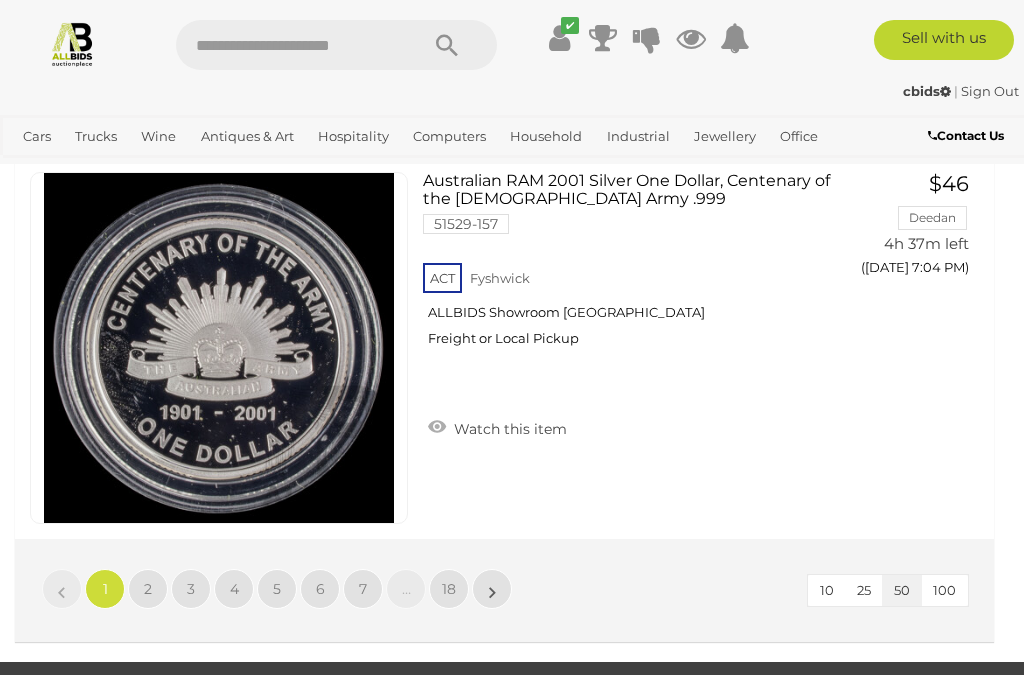 click on "18" at bounding box center [449, 589] 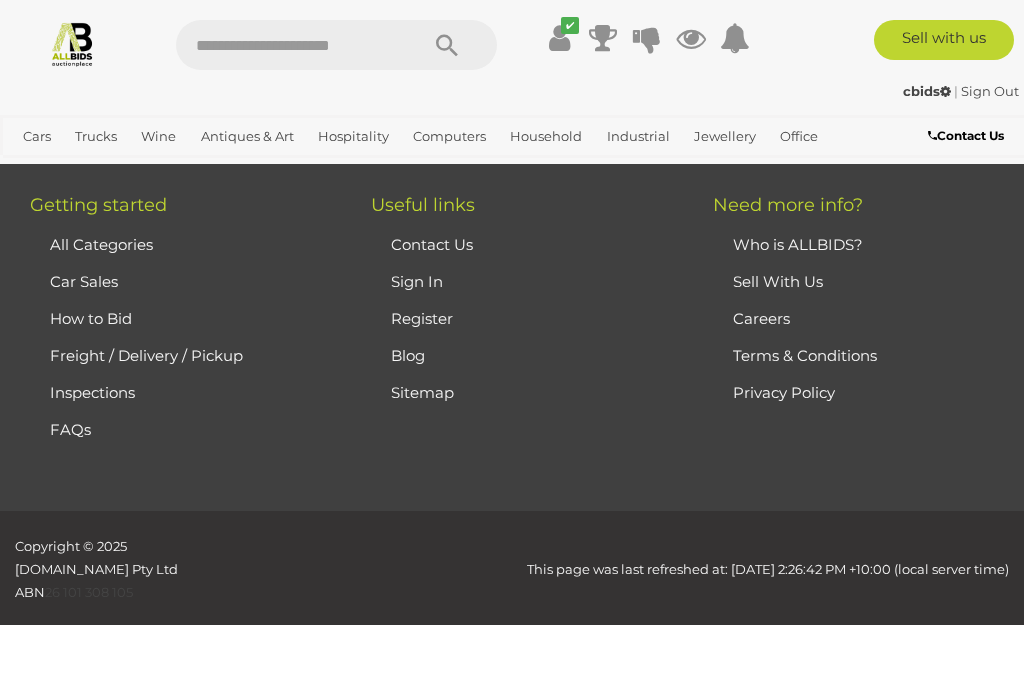scroll, scrollTop: 452, scrollLeft: 0, axis: vertical 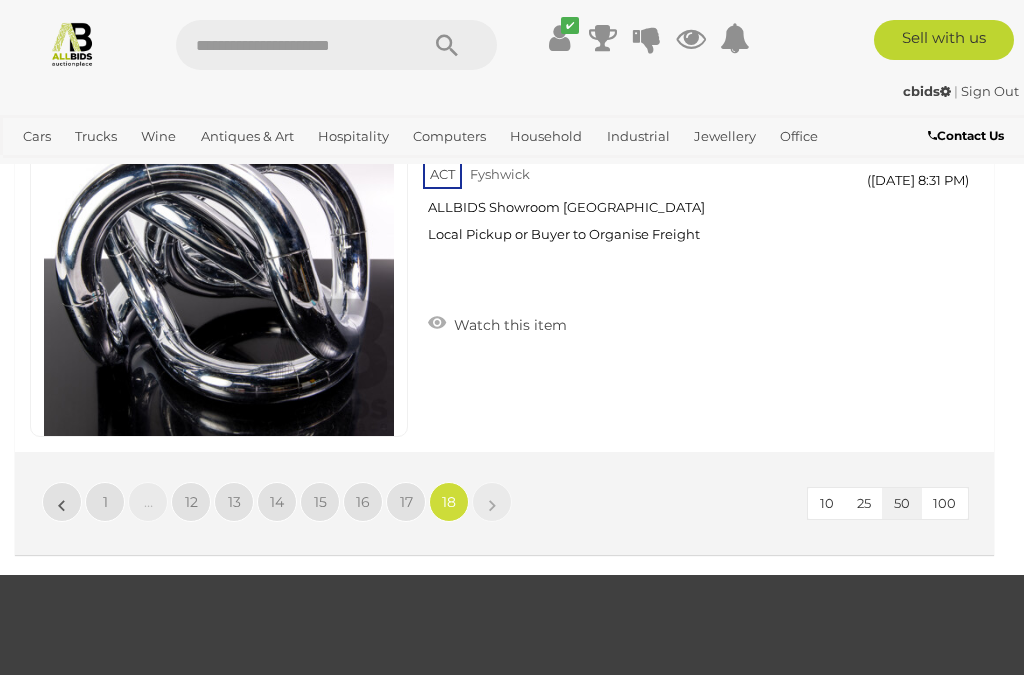 click on "17" at bounding box center (406, 502) 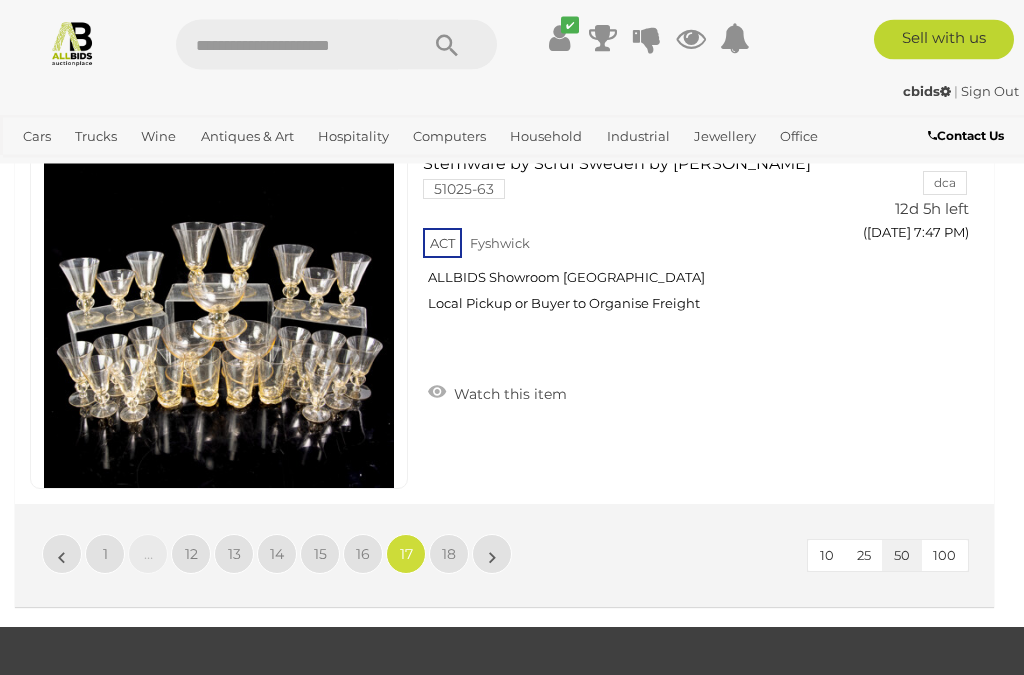 scroll, scrollTop: 19451, scrollLeft: 0, axis: vertical 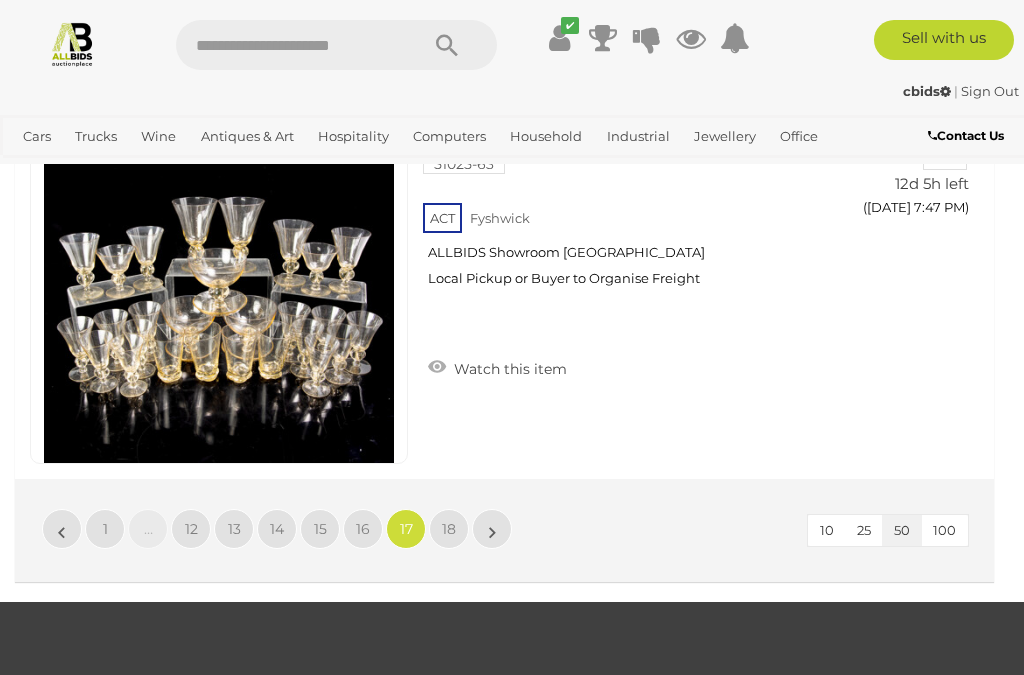 click on "16" at bounding box center [363, 529] 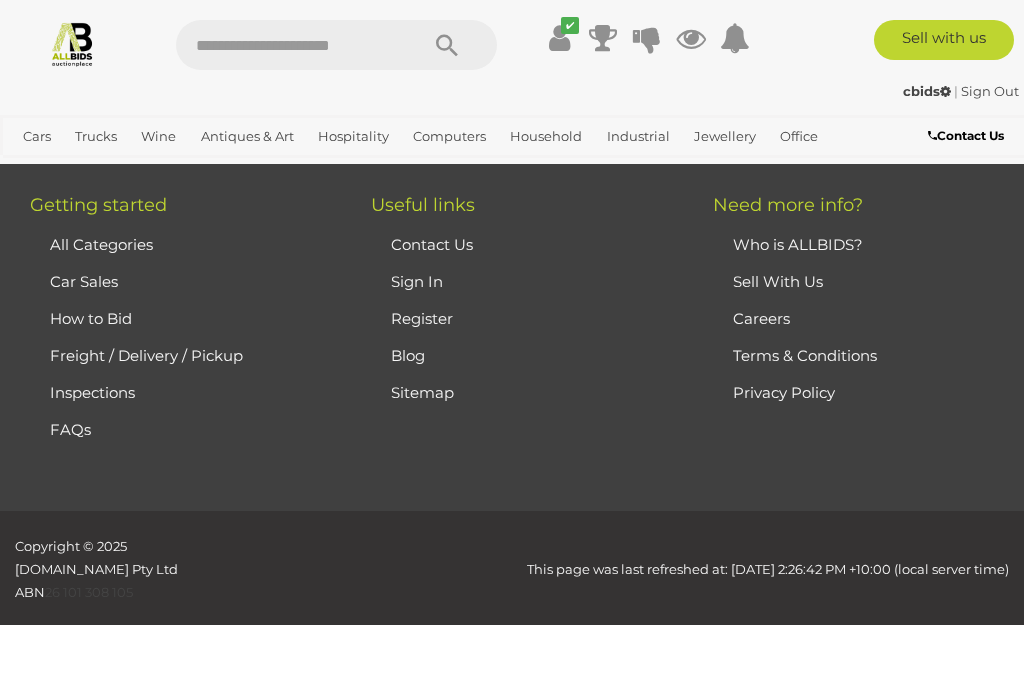scroll, scrollTop: 452, scrollLeft: 0, axis: vertical 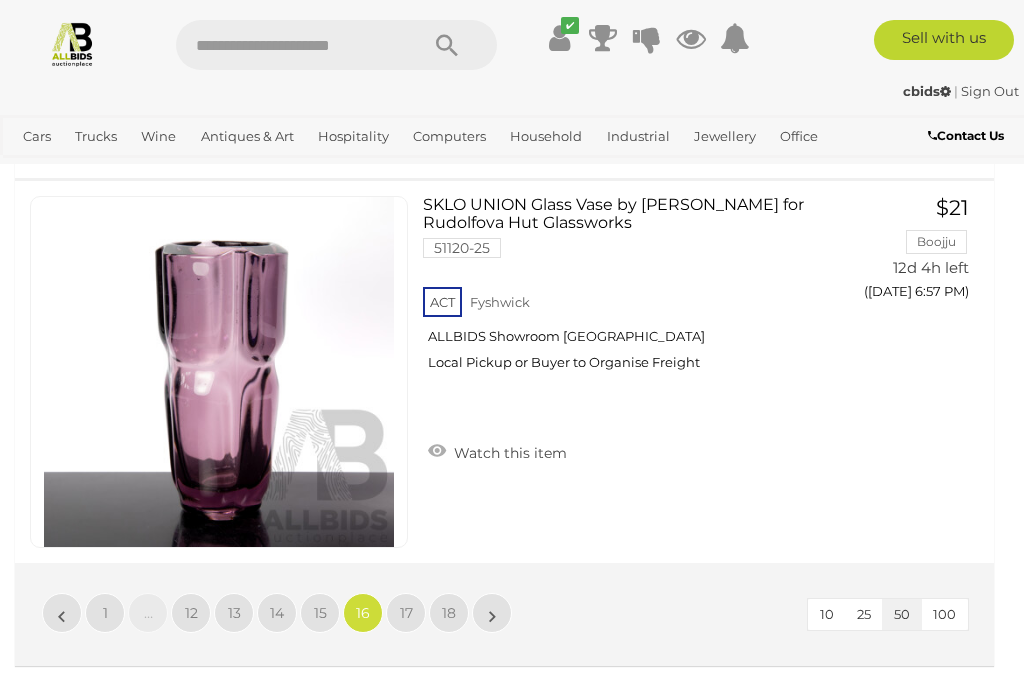 click on "15" at bounding box center [320, 613] 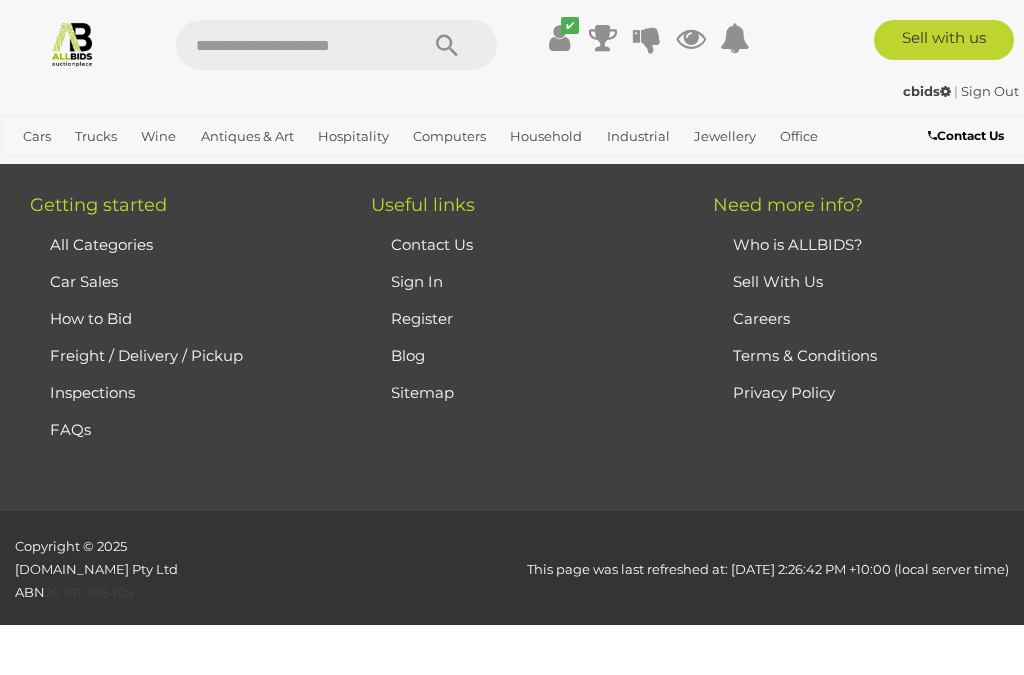 scroll, scrollTop: 452, scrollLeft: 0, axis: vertical 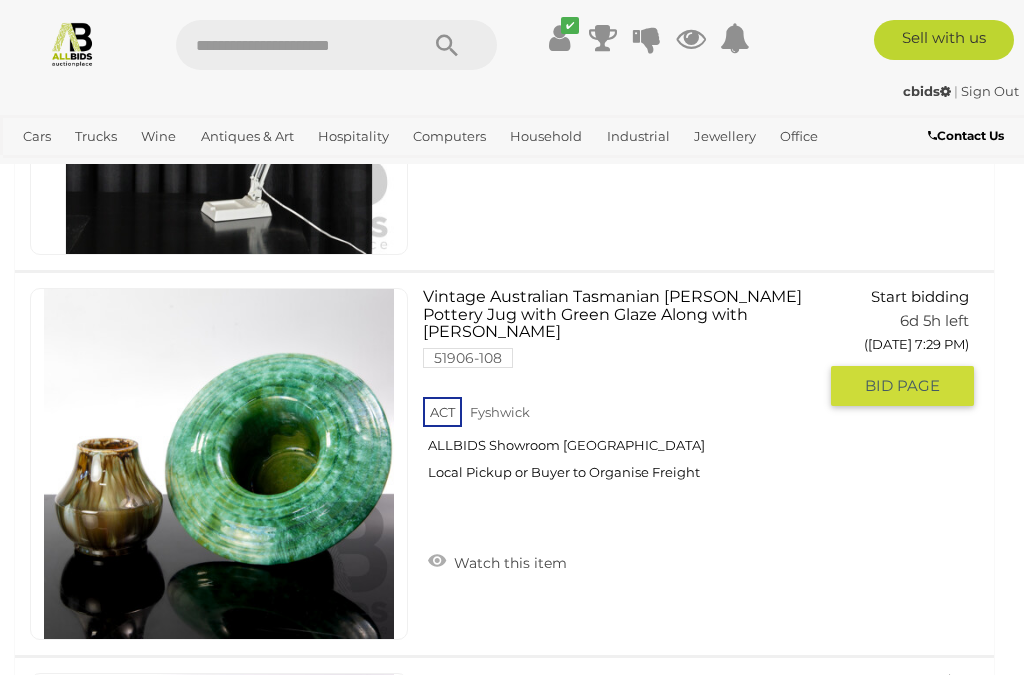 click on "BID PAGE" at bounding box center [902, 386] 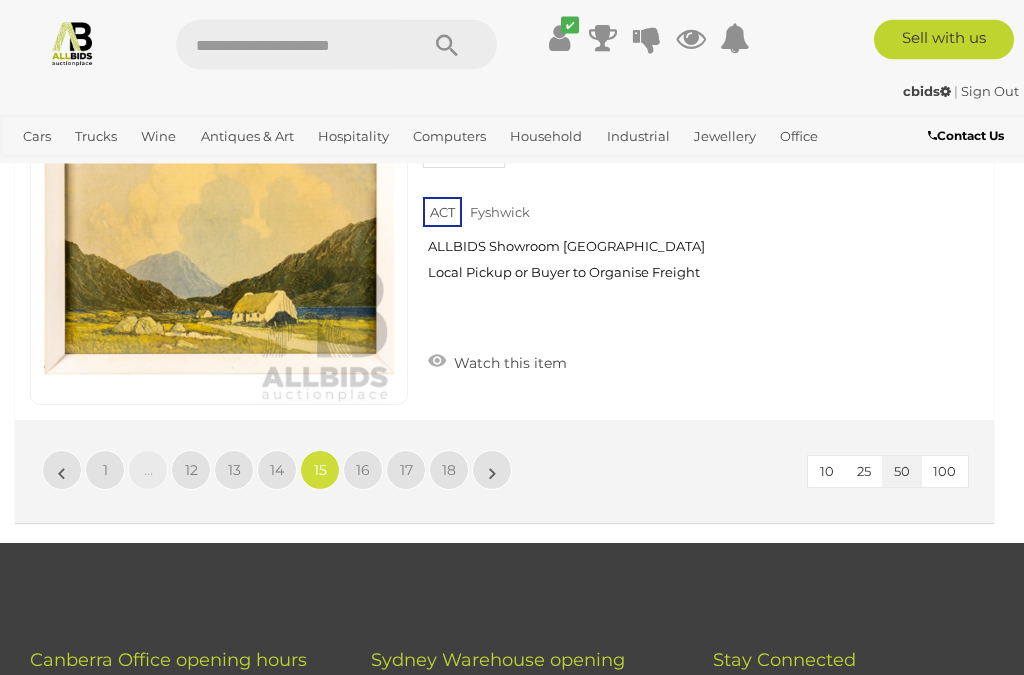 scroll, scrollTop: 19521, scrollLeft: 0, axis: vertical 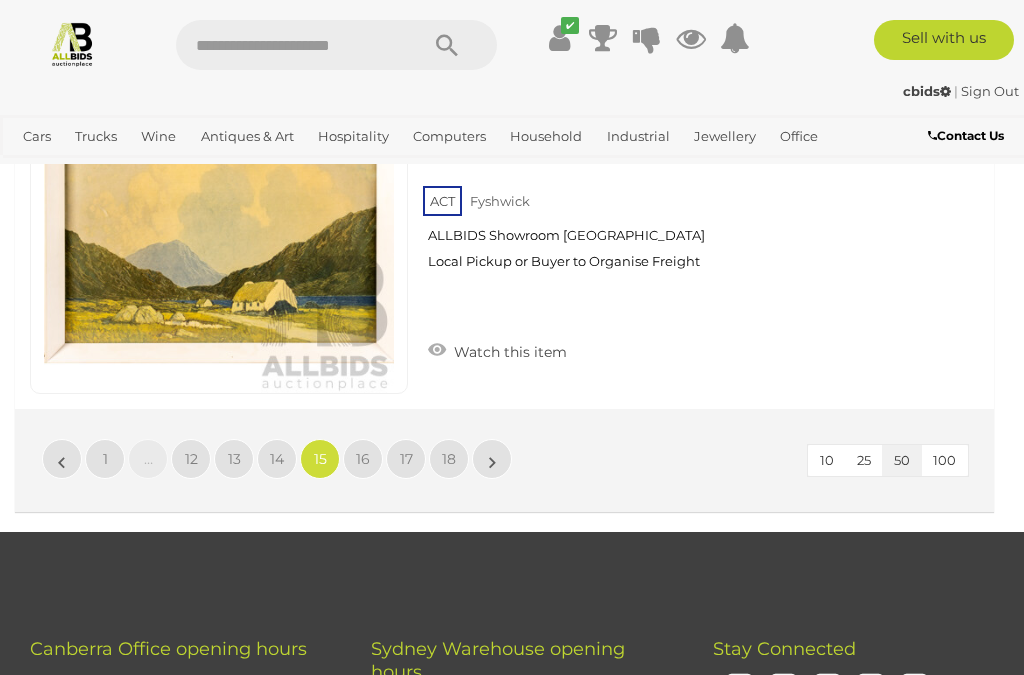 click on "14" at bounding box center [277, 459] 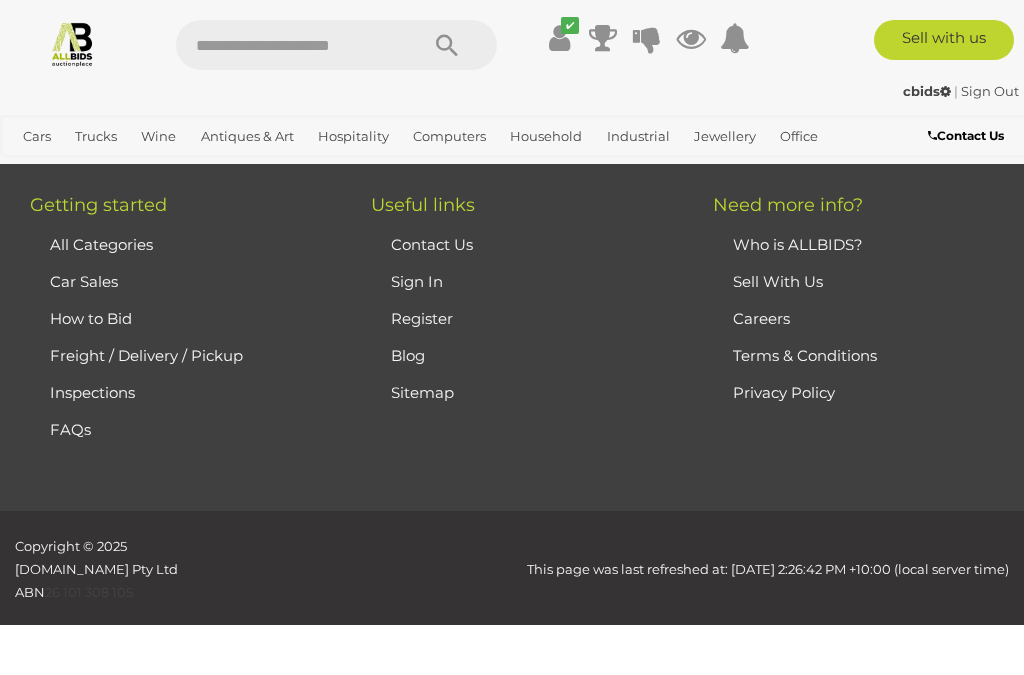 scroll, scrollTop: 452, scrollLeft: 0, axis: vertical 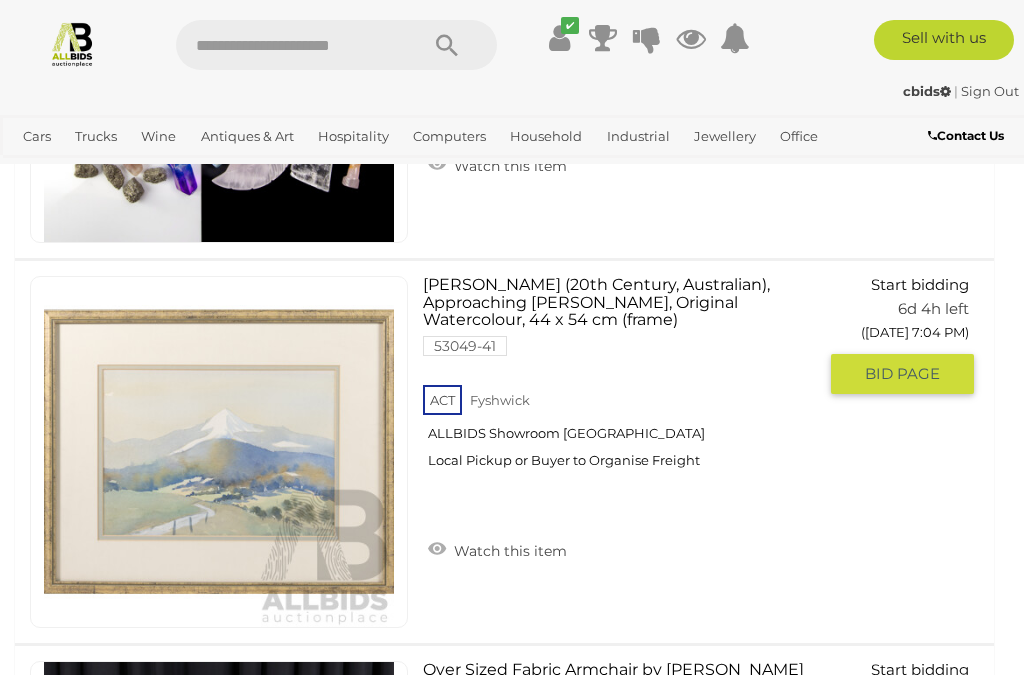 click on "BID PAGE" at bounding box center (902, 374) 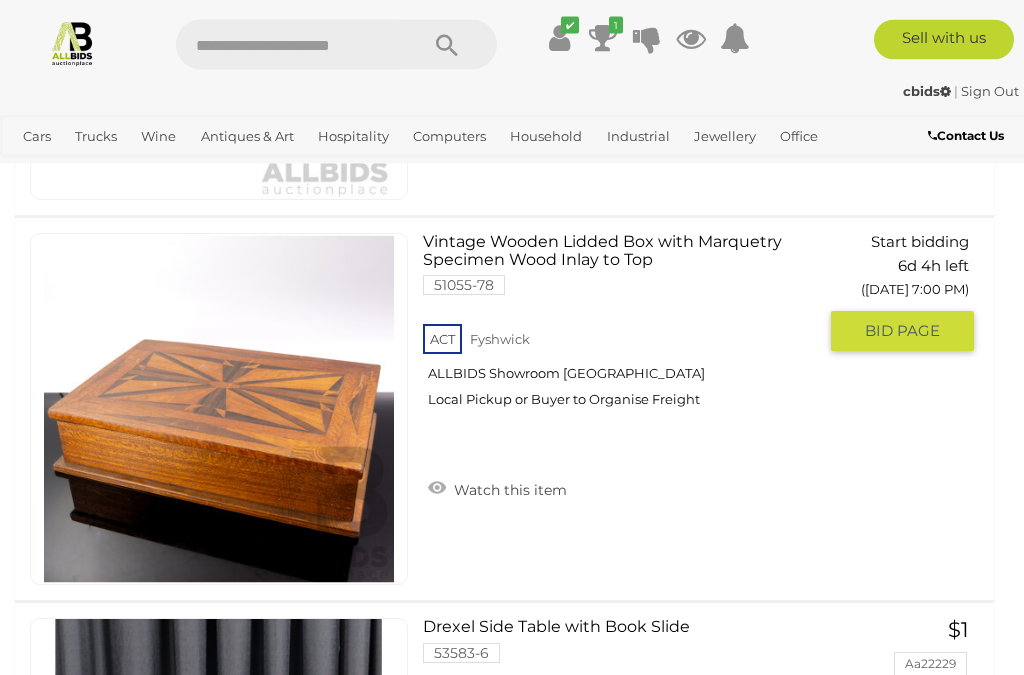 scroll, scrollTop: 850, scrollLeft: 0, axis: vertical 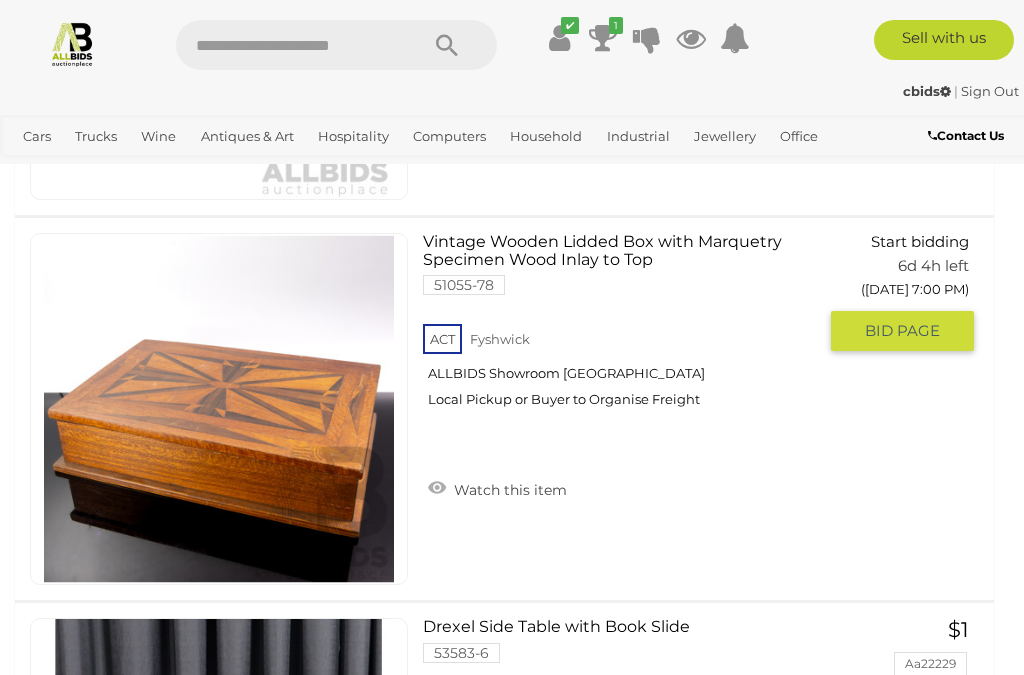 click on "BID PAGE" at bounding box center (902, 331) 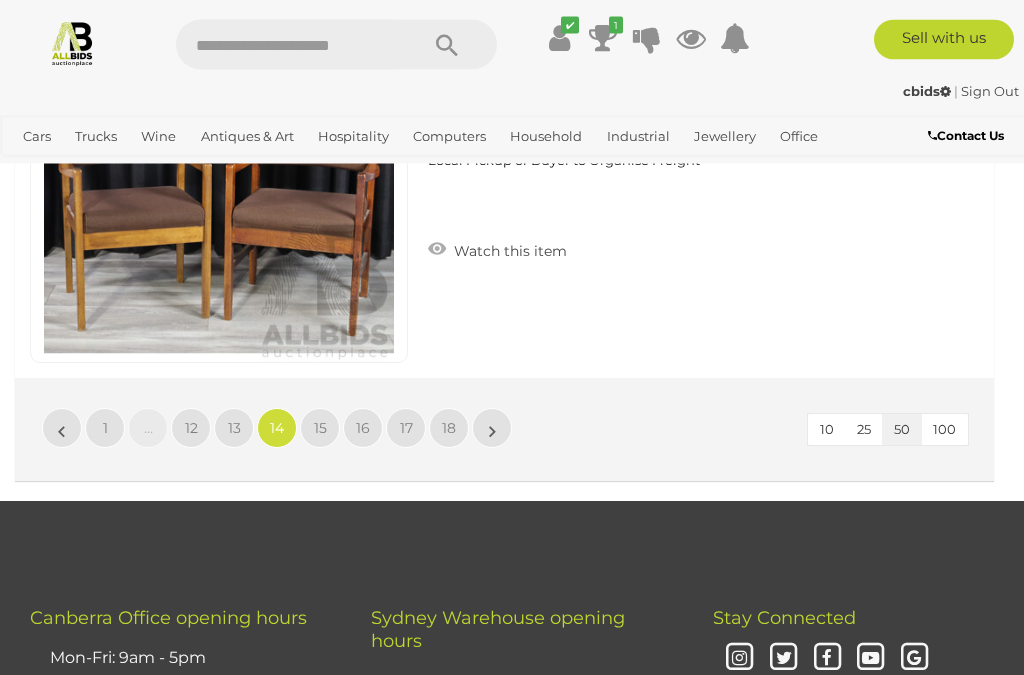 scroll, scrollTop: 19492, scrollLeft: 0, axis: vertical 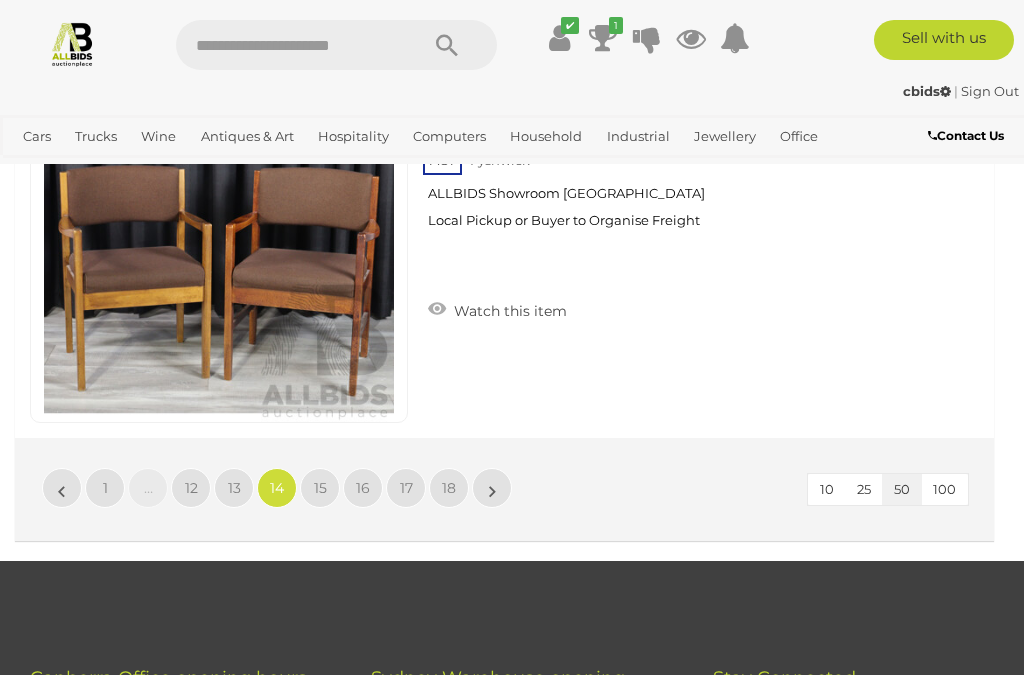 click on "13" at bounding box center [234, 488] 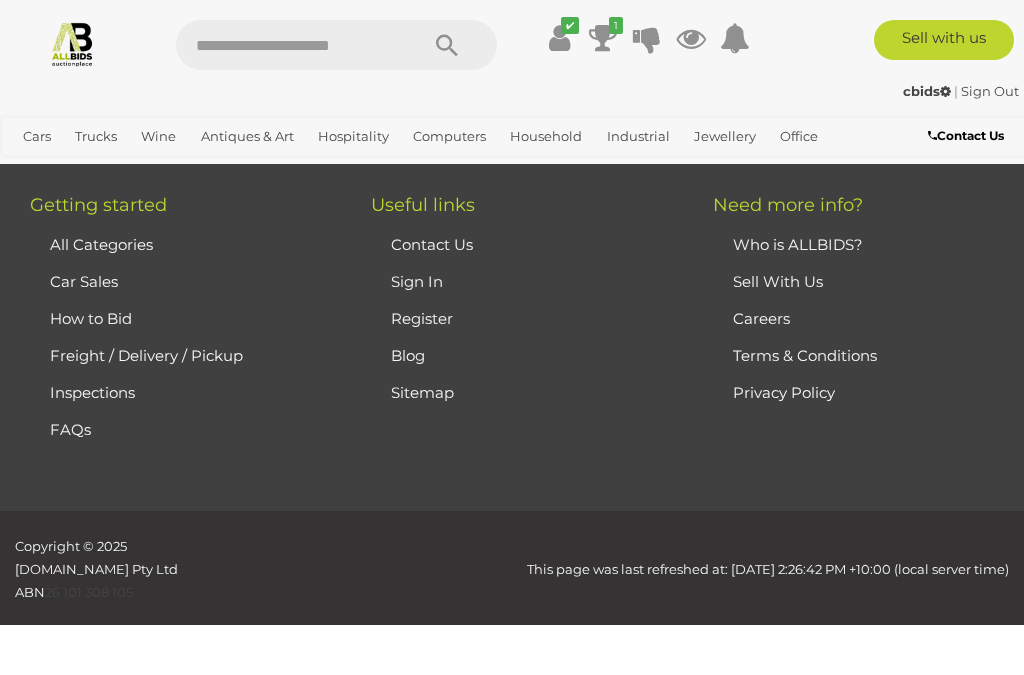 scroll, scrollTop: 452, scrollLeft: 0, axis: vertical 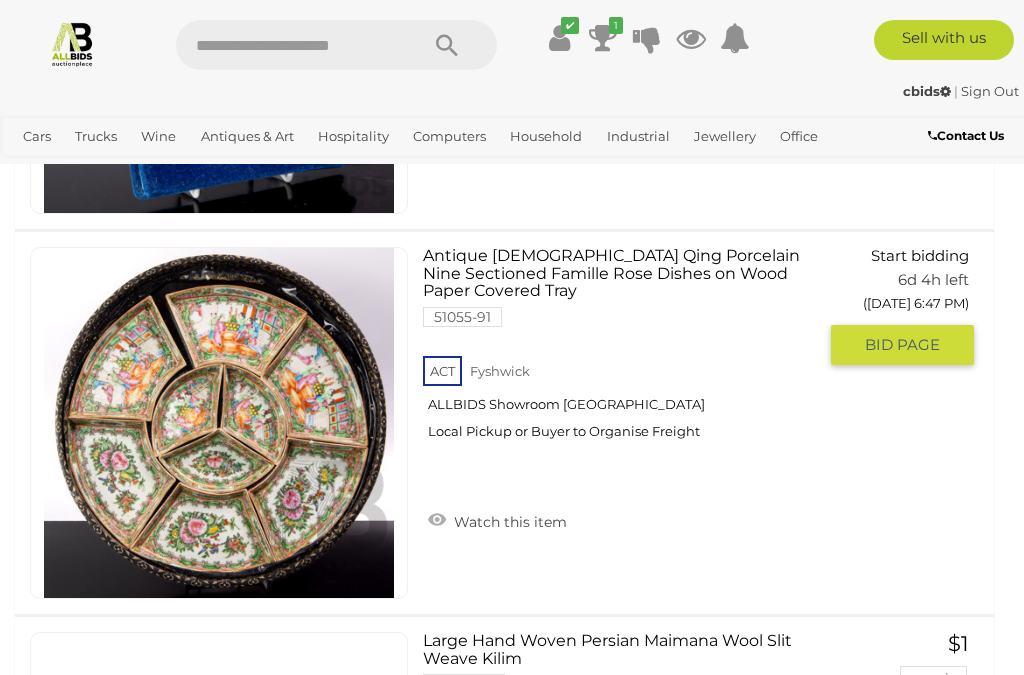 click on "BID PAGE" at bounding box center (902, 345) 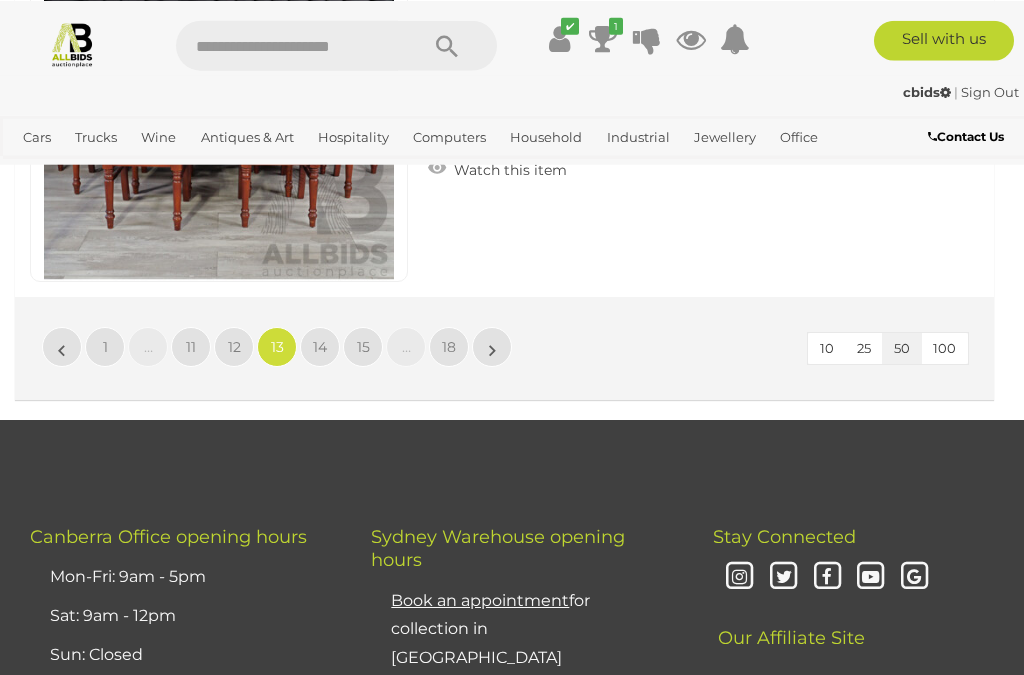scroll, scrollTop: 19488, scrollLeft: 0, axis: vertical 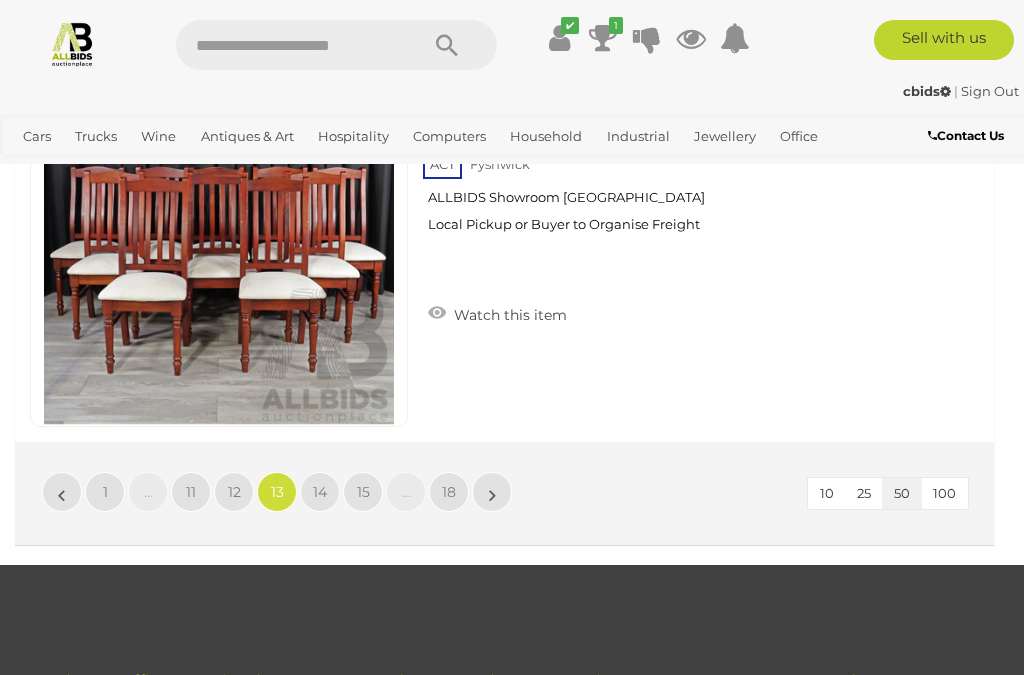 click on "12" at bounding box center [234, 492] 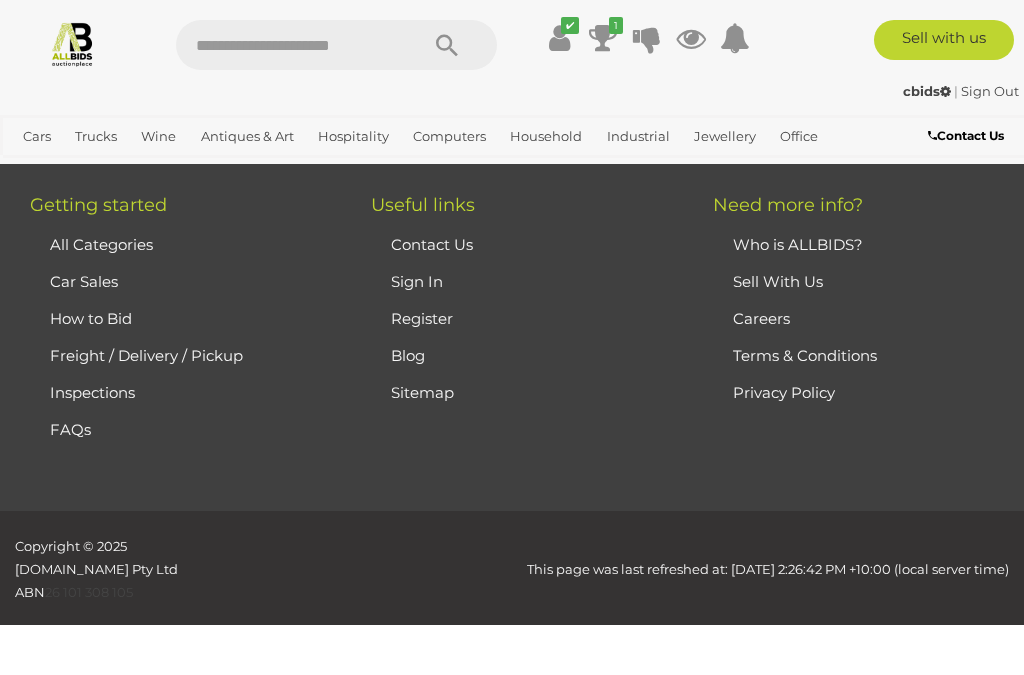 scroll, scrollTop: 452, scrollLeft: 0, axis: vertical 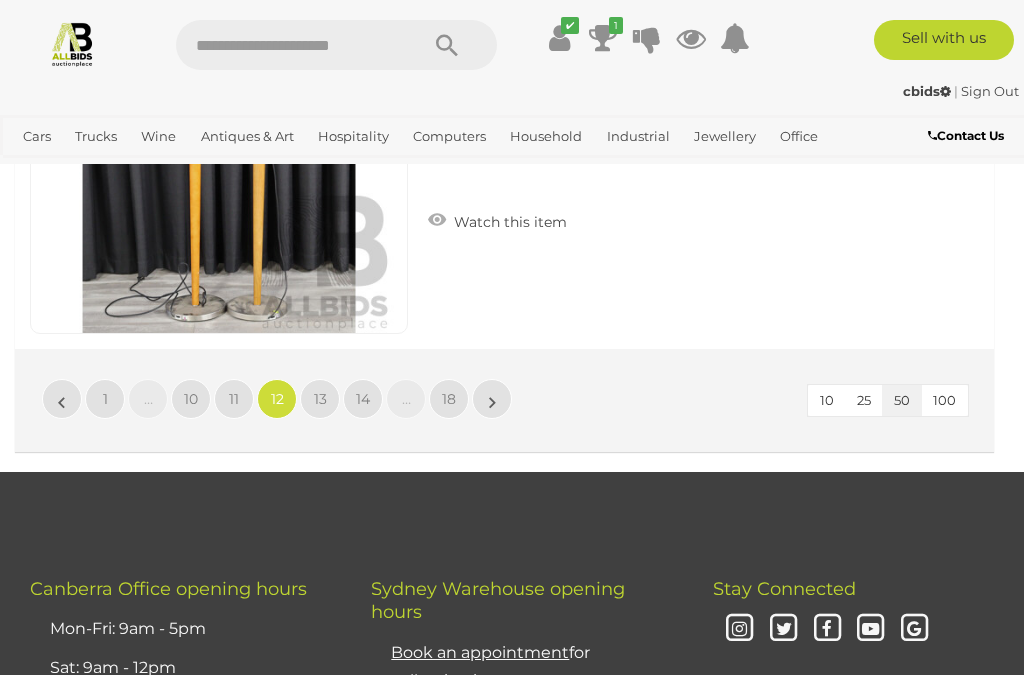 click on "11" at bounding box center (234, 399) 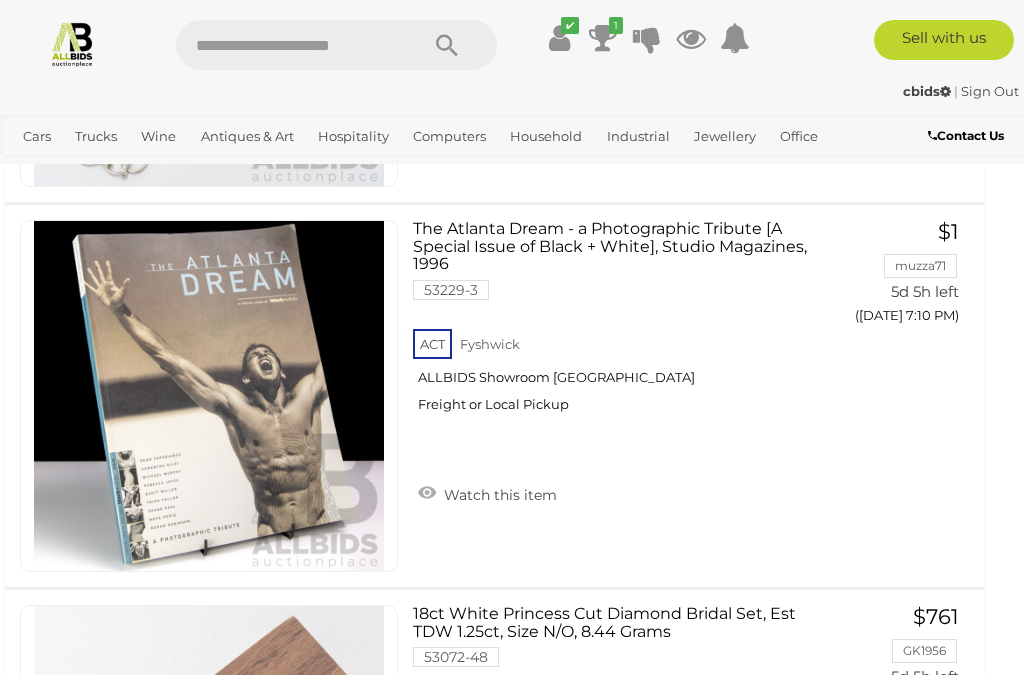 scroll, scrollTop: 12411, scrollLeft: 10, axis: both 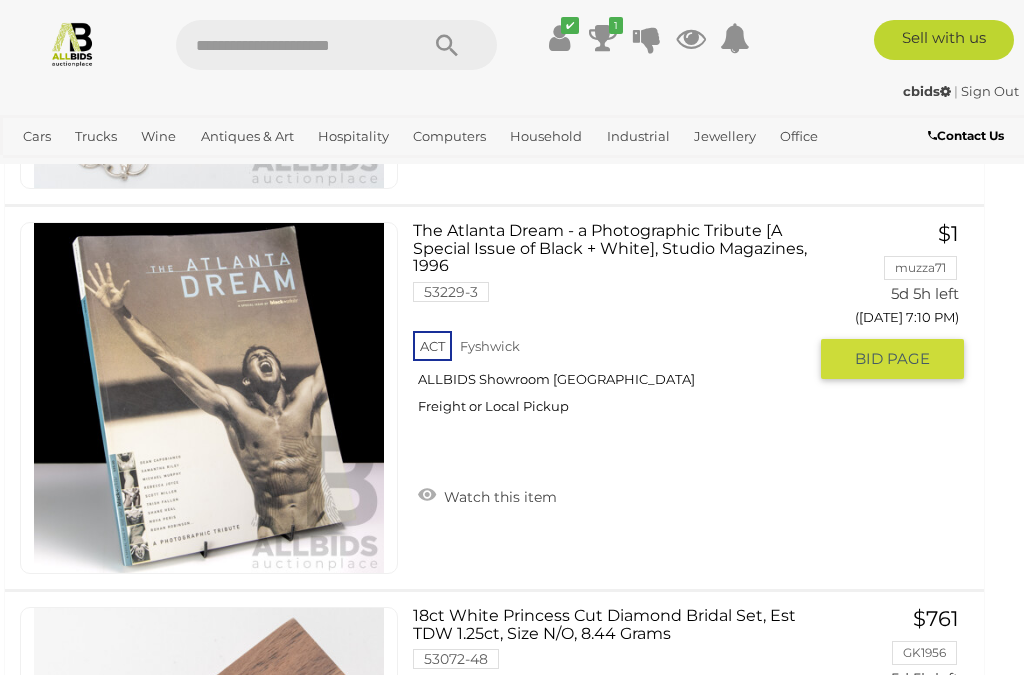 click on "BID PAGE" at bounding box center (892, 359) 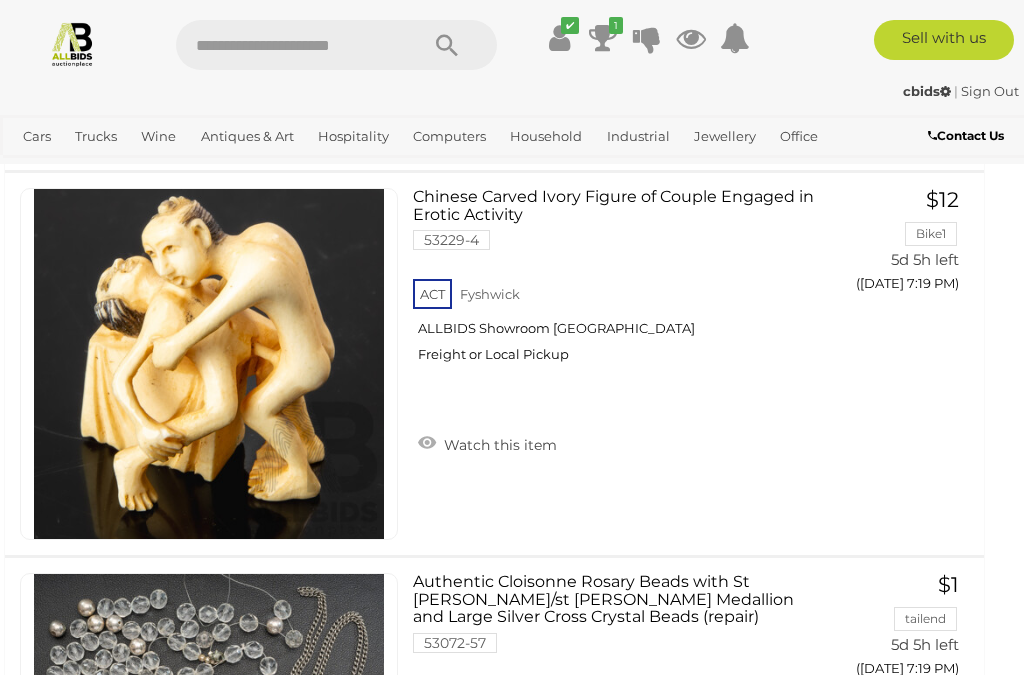 scroll, scrollTop: 18581, scrollLeft: 10, axis: both 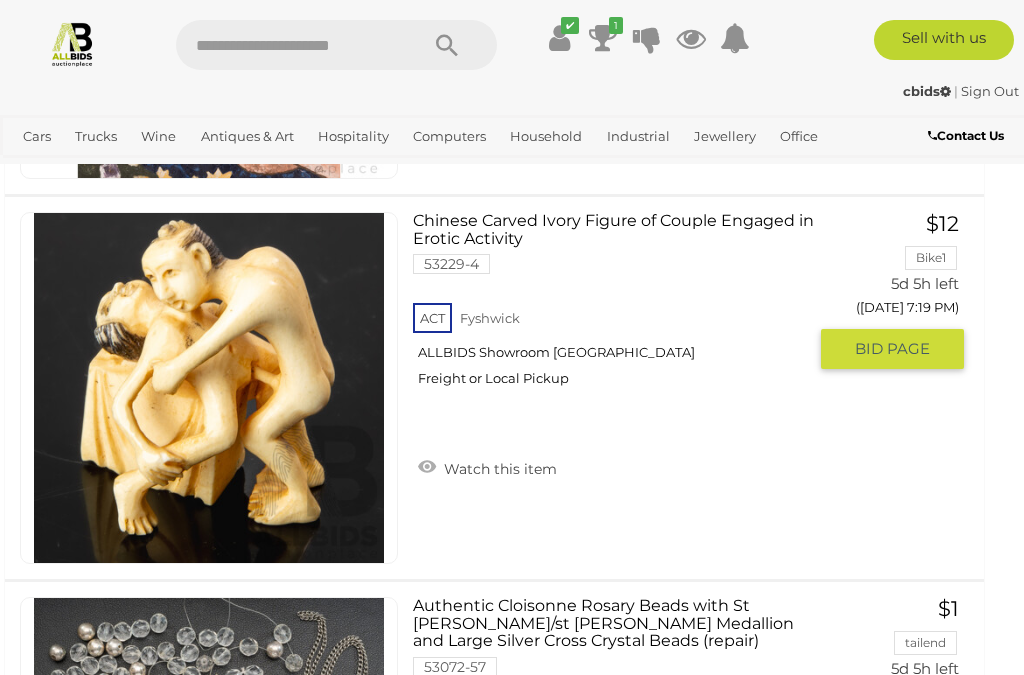 click on "BID PAGE" at bounding box center [892, 349] 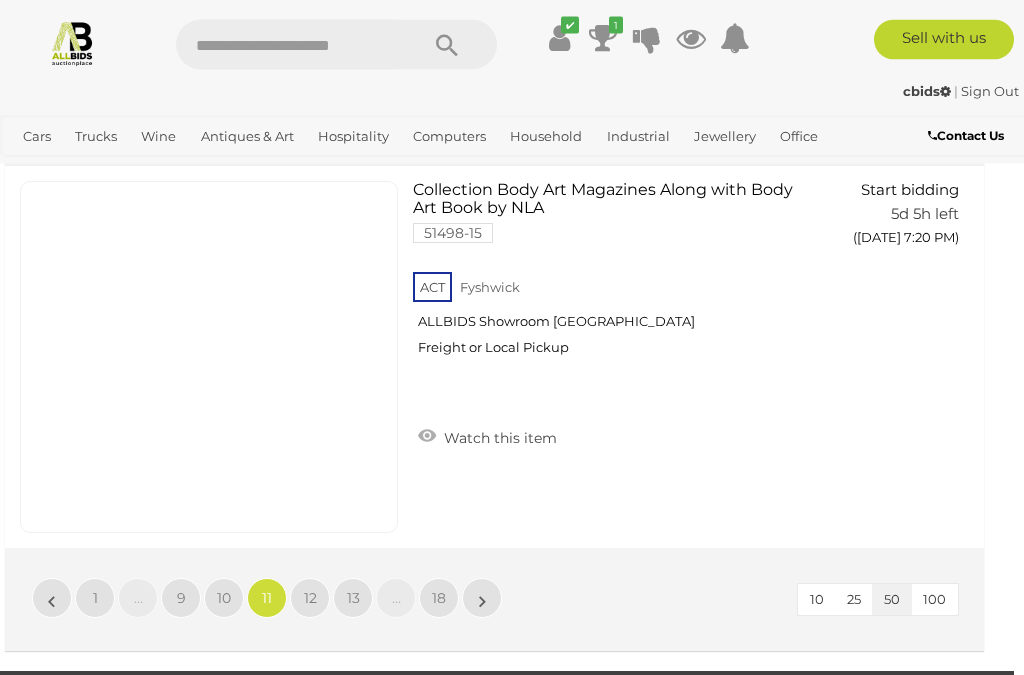 scroll, scrollTop: 19382, scrollLeft: 10, axis: both 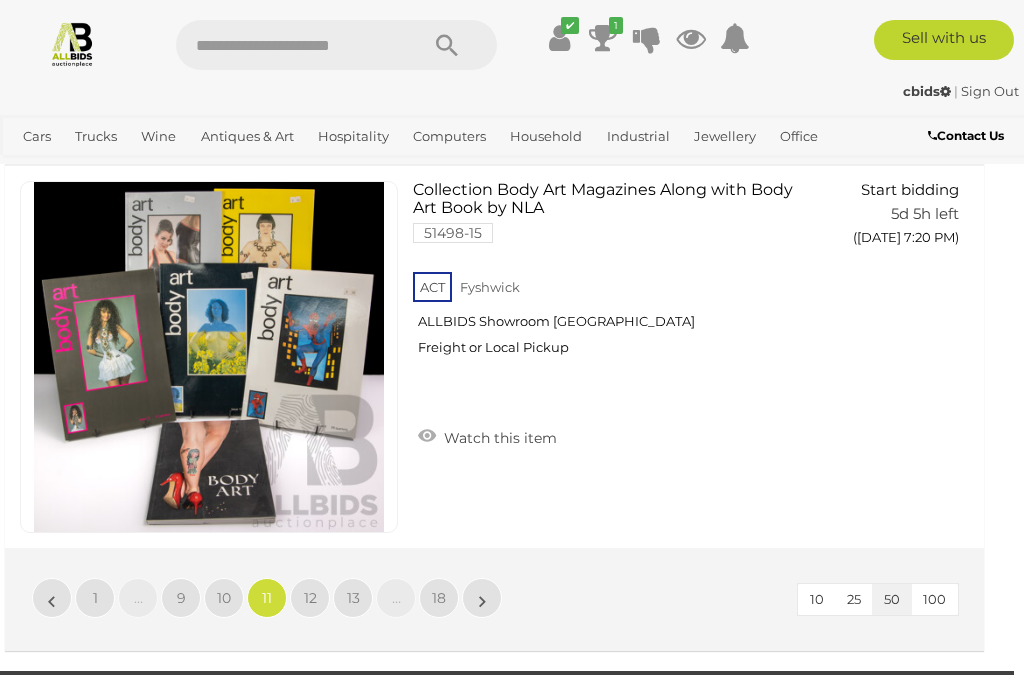 click on "10" at bounding box center (224, 598) 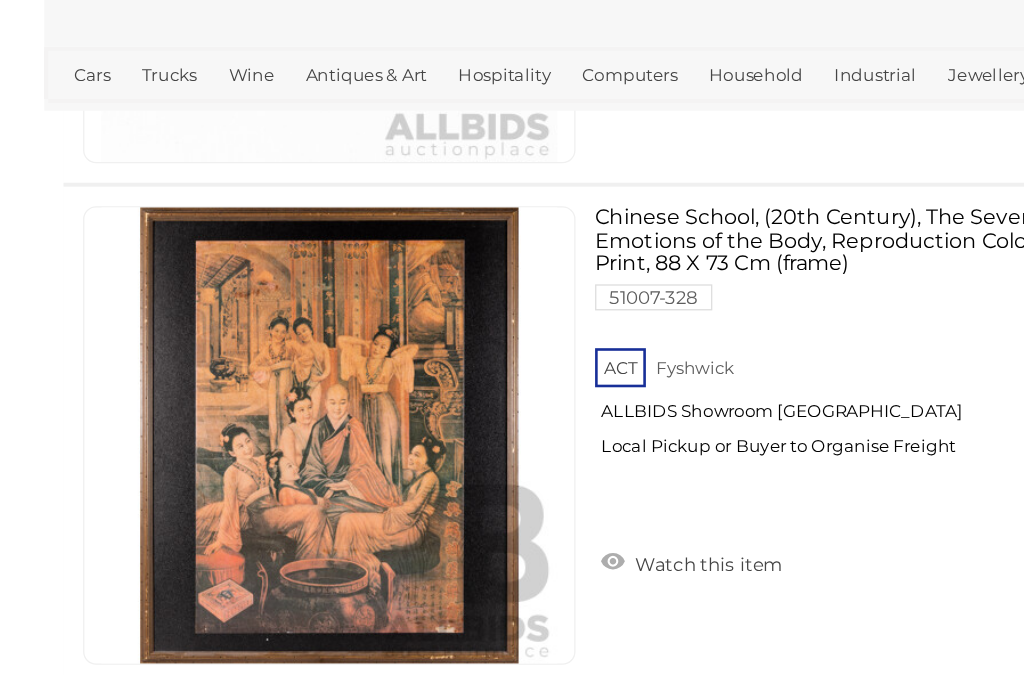 scroll, scrollTop: 17021, scrollLeft: 0, axis: vertical 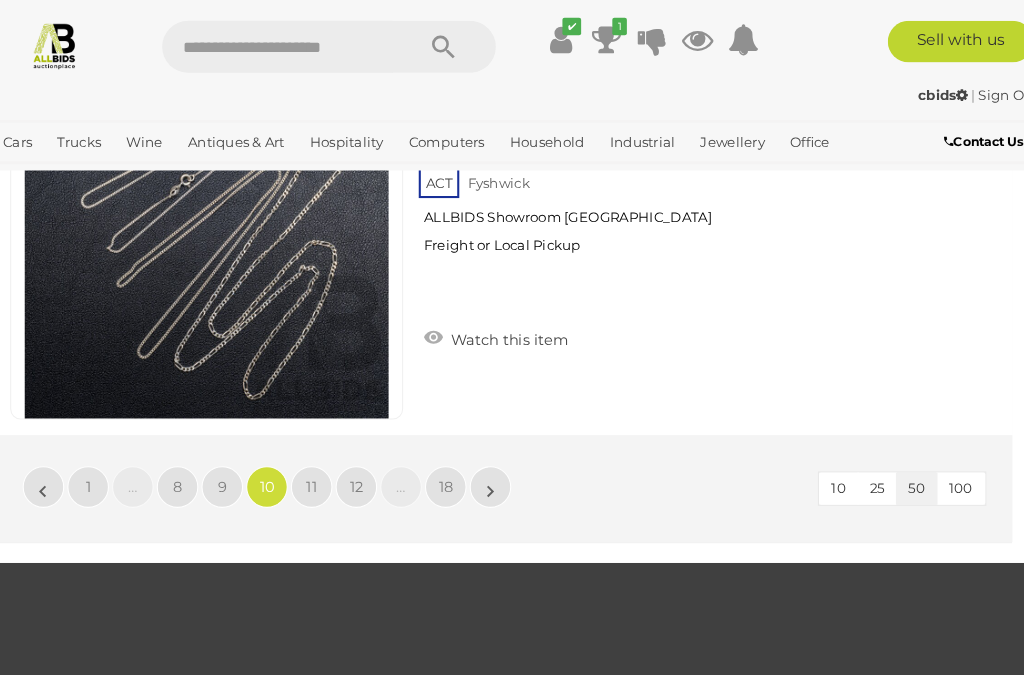 click on "9" at bounding box center [234, 469] 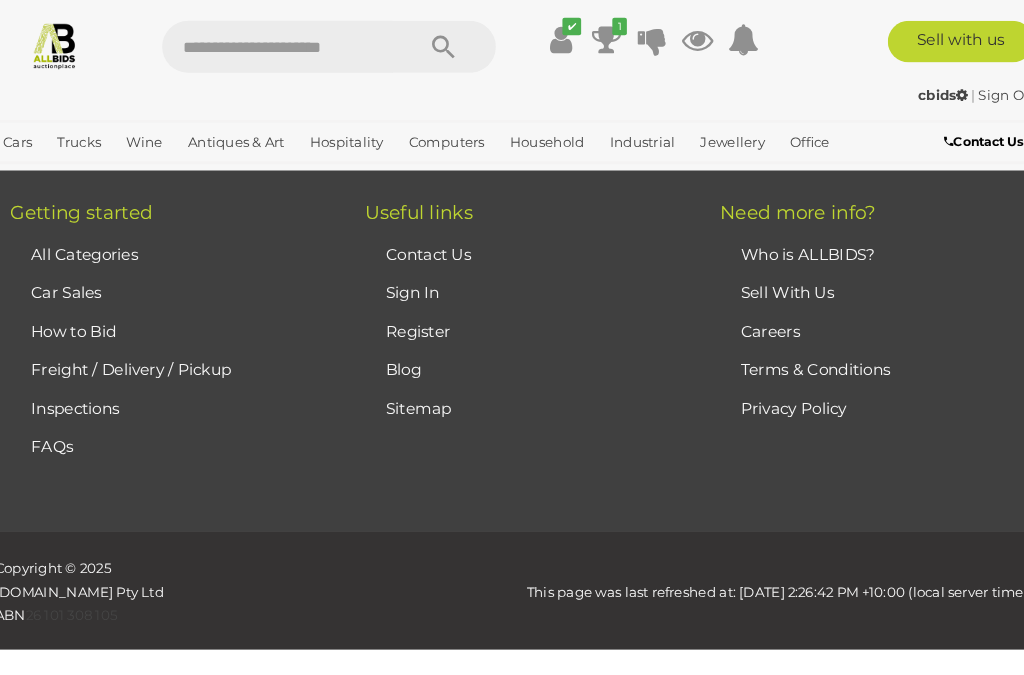 scroll, scrollTop: 452, scrollLeft: 0, axis: vertical 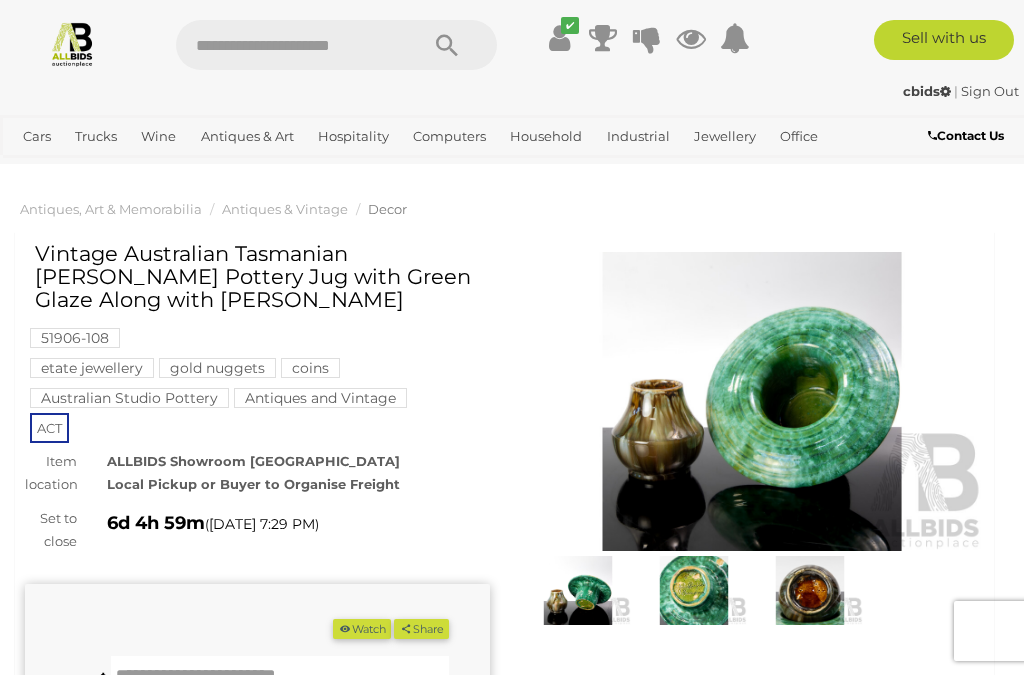 click at bounding box center (752, 401) 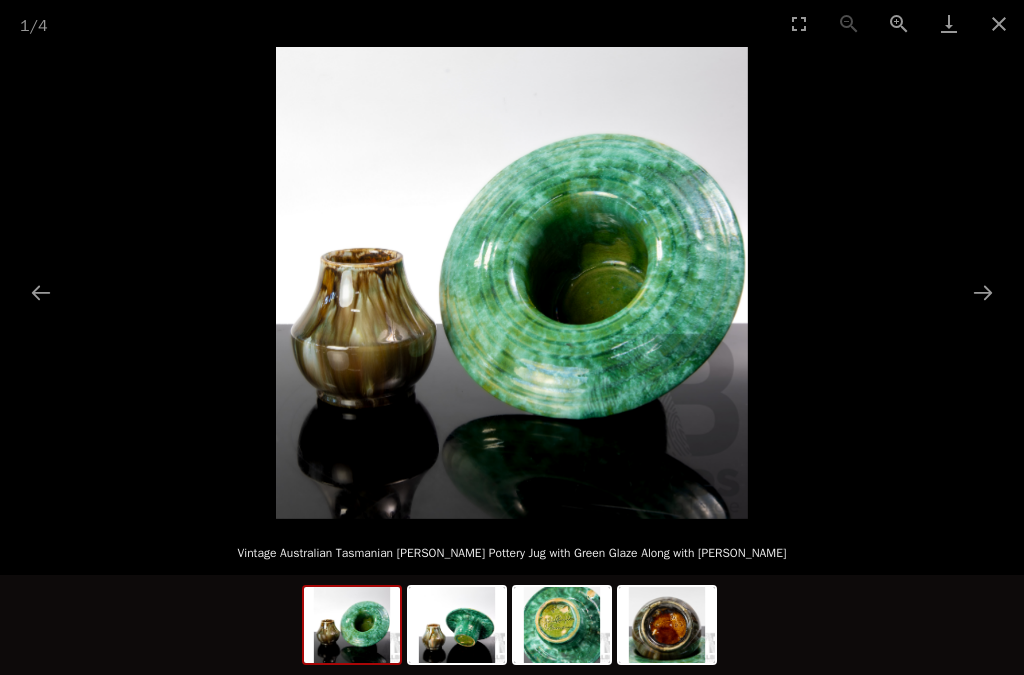 click at bounding box center (562, 625) 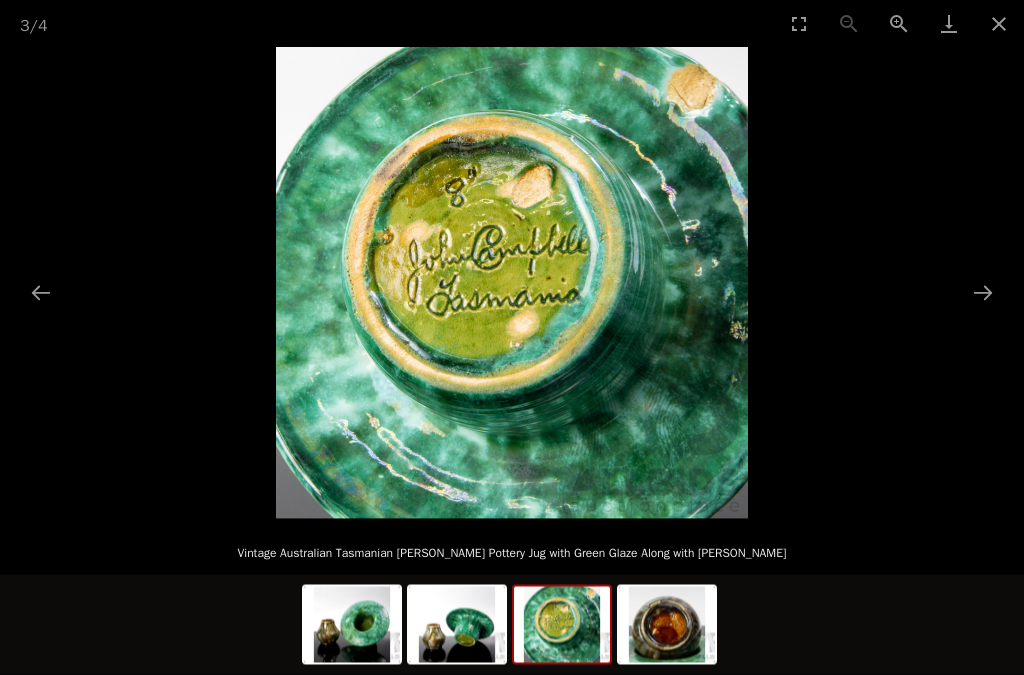 scroll, scrollTop: 141, scrollLeft: 0, axis: vertical 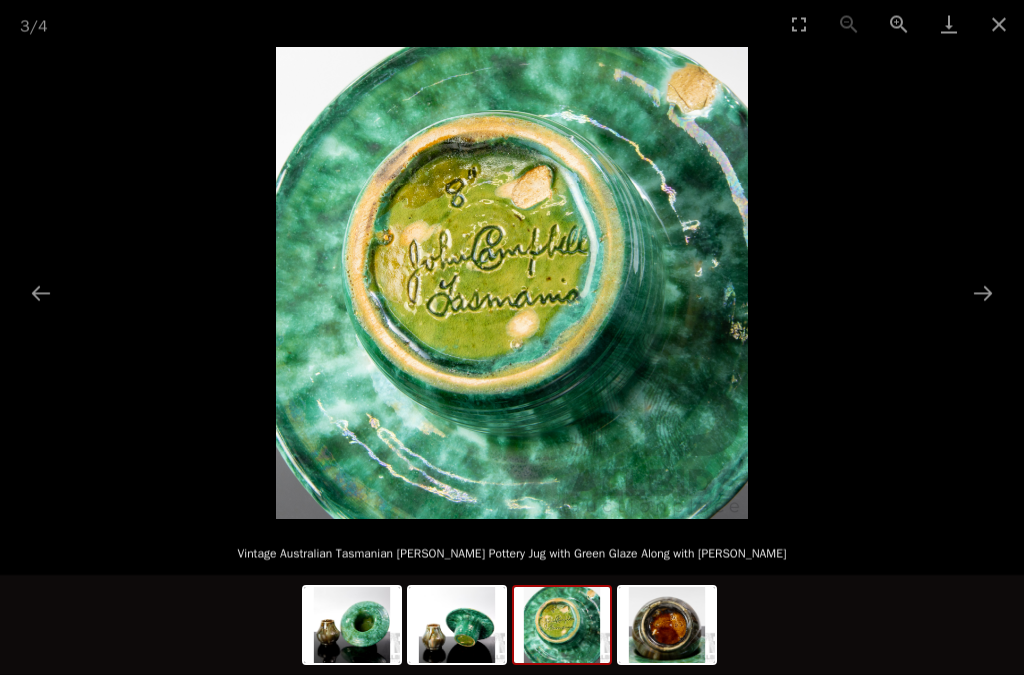 click at bounding box center (999, 23) 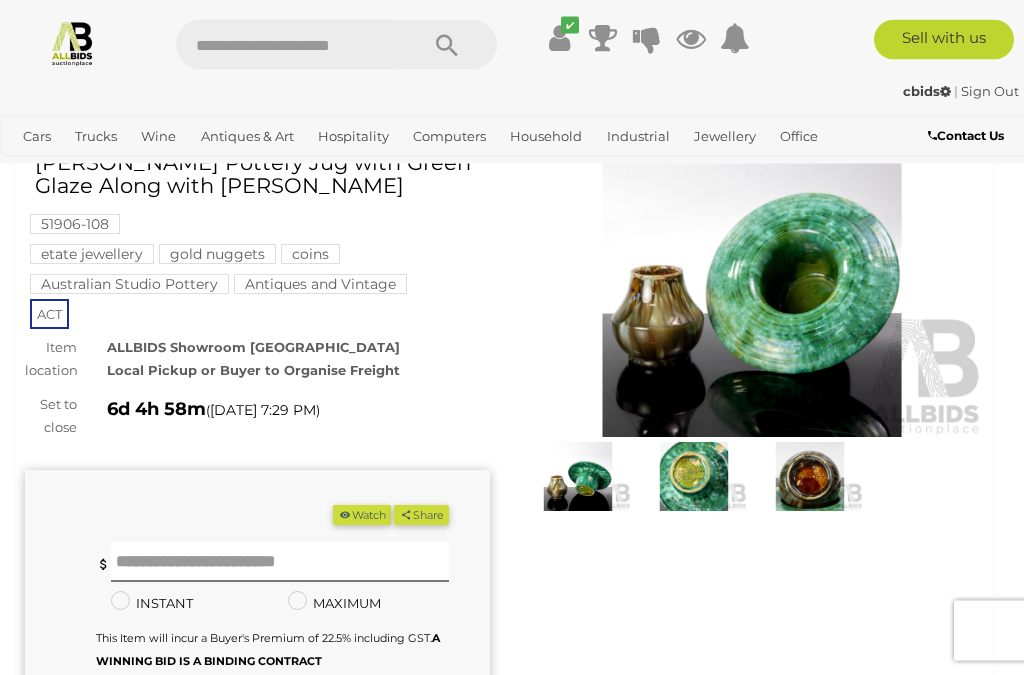 scroll, scrollTop: 114, scrollLeft: 0, axis: vertical 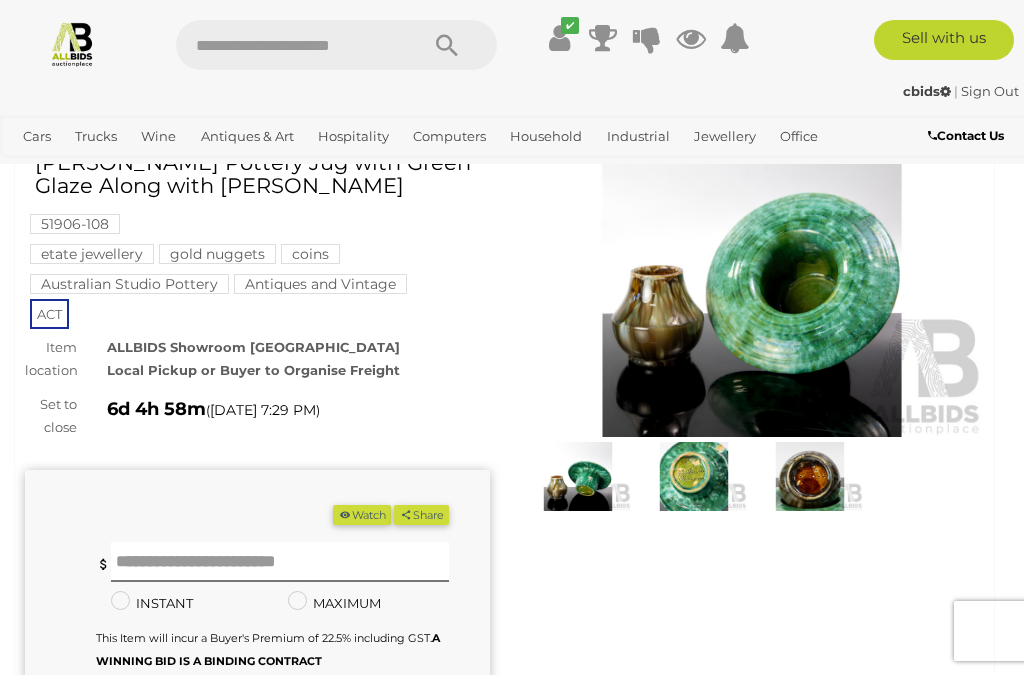 click at bounding box center (694, 476) 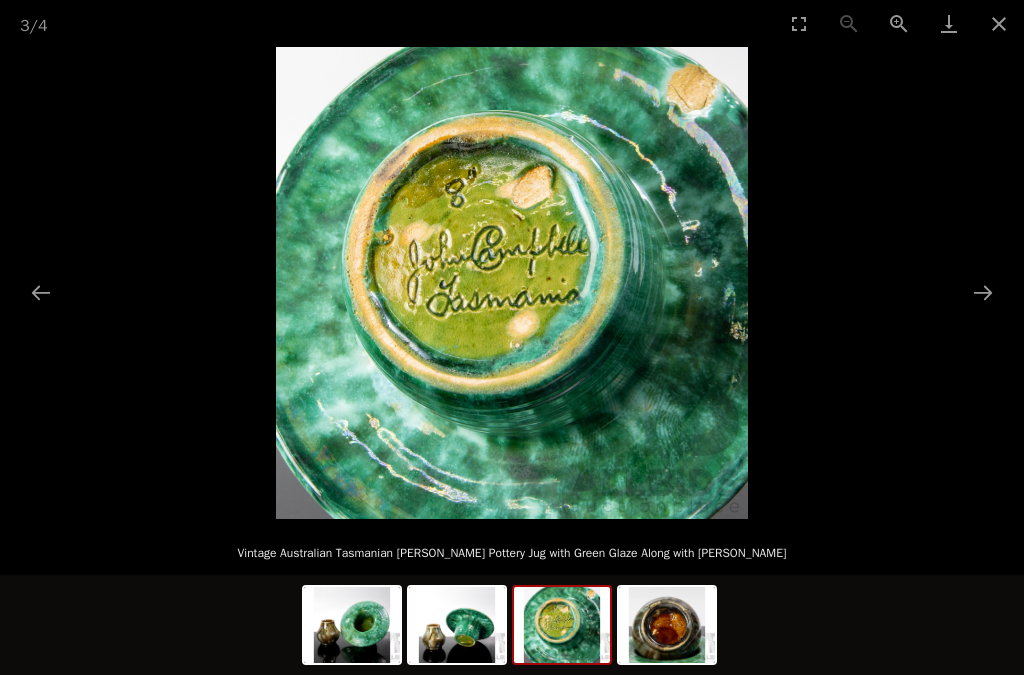click at bounding box center (983, 292) 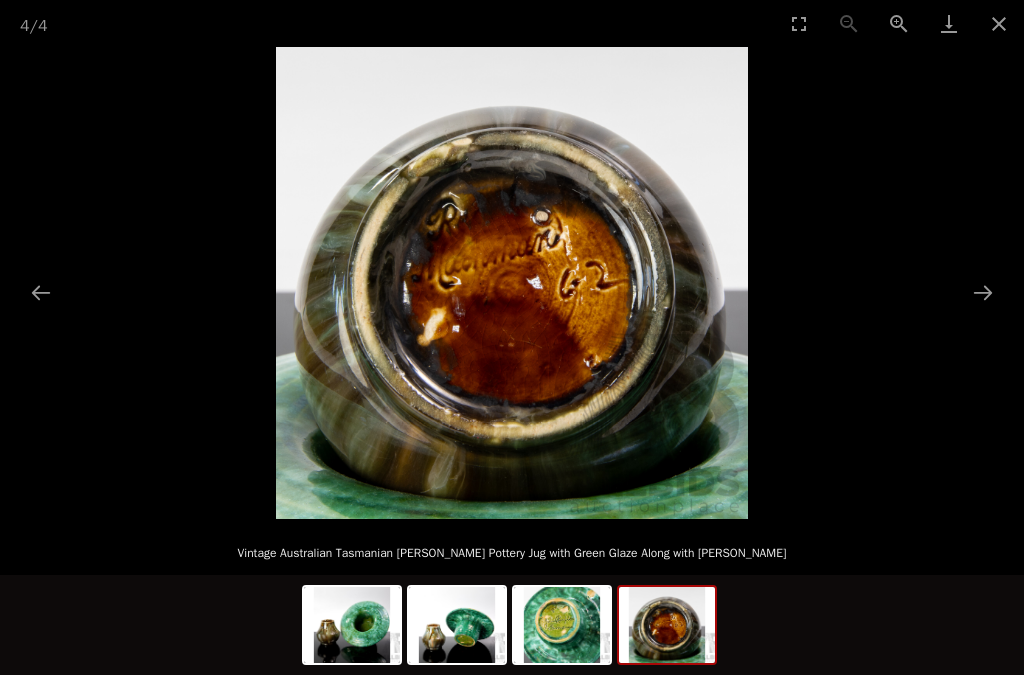 click at bounding box center [983, 292] 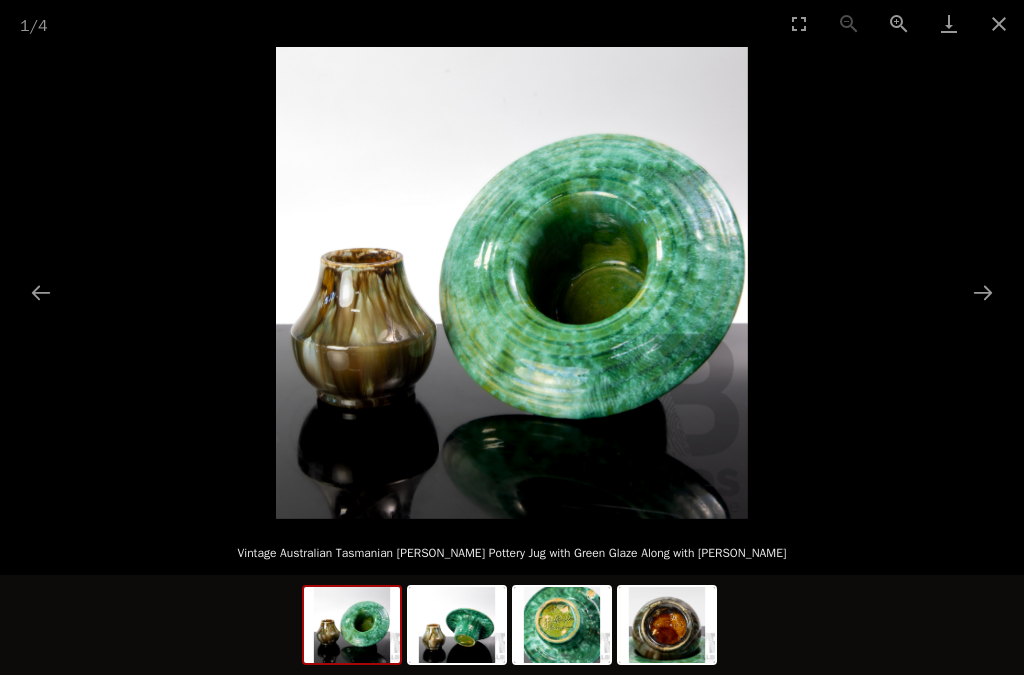 click at bounding box center [983, 292] 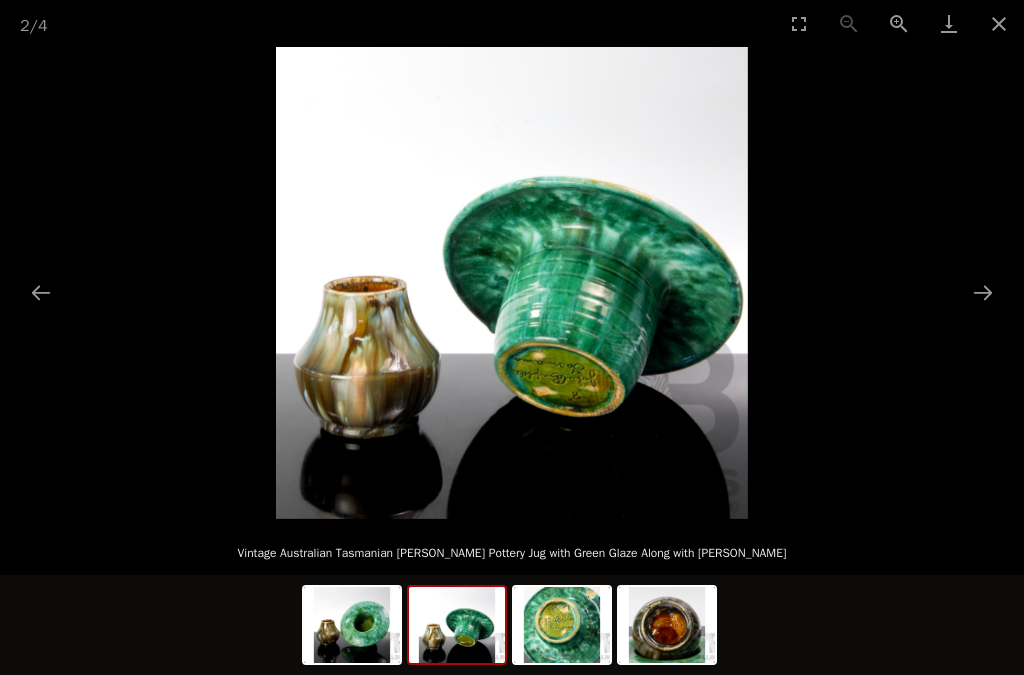 click at bounding box center (983, 292) 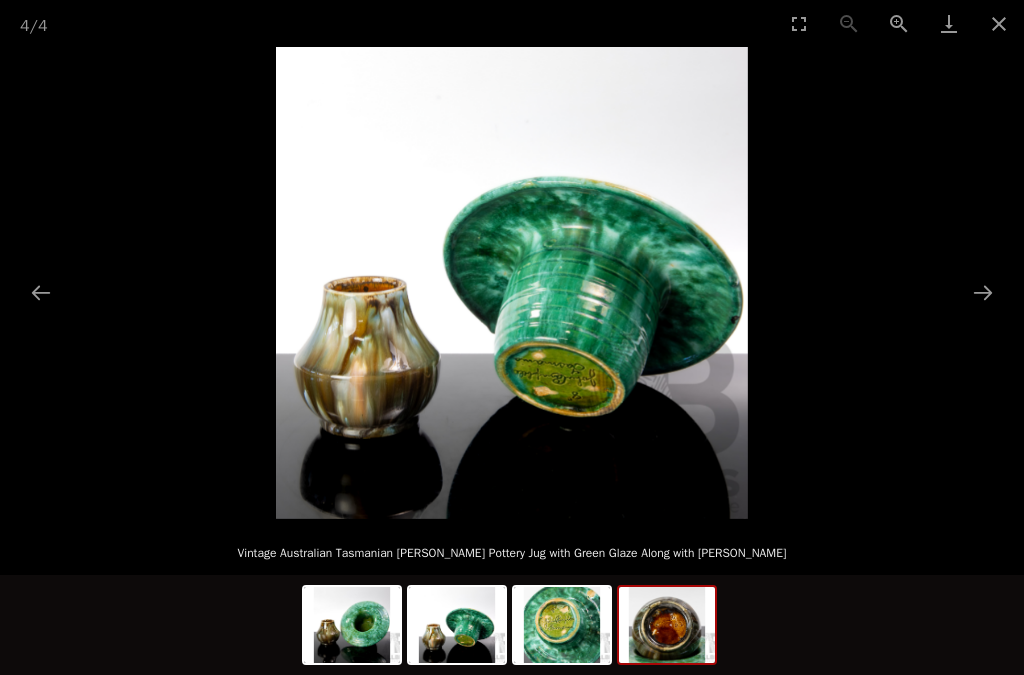 click at bounding box center [667, 625] 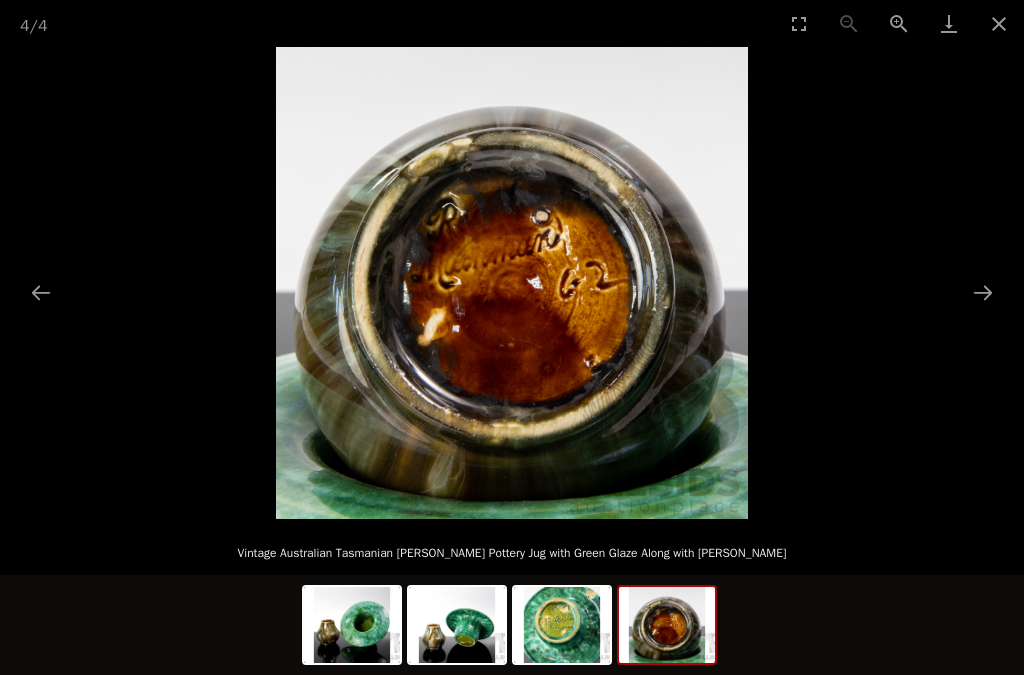 click at bounding box center (352, 625) 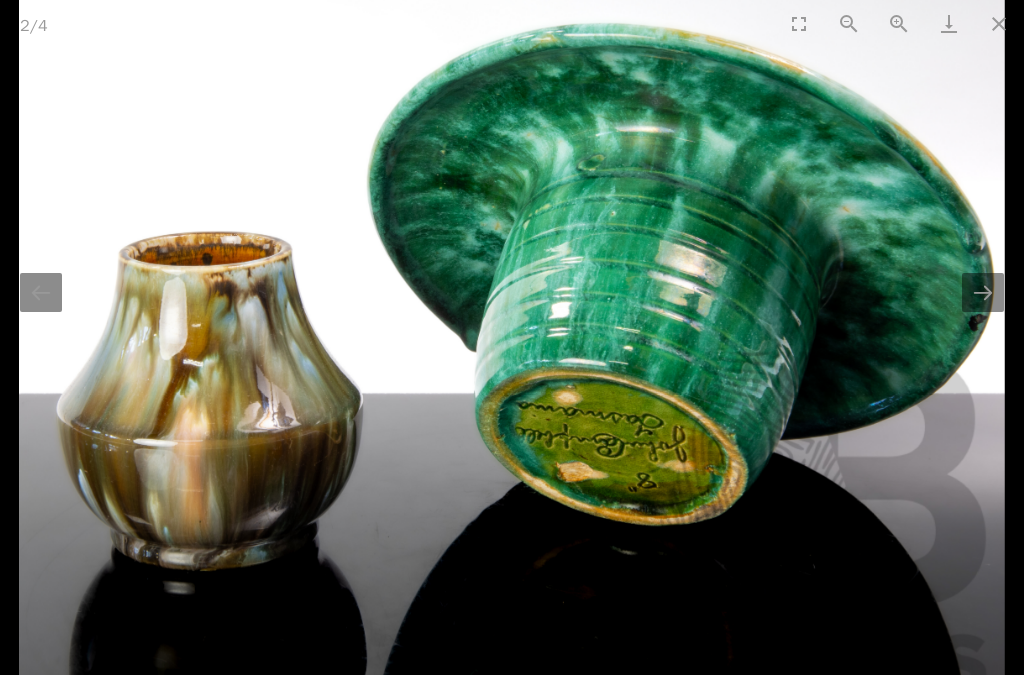 click at bounding box center [983, 292] 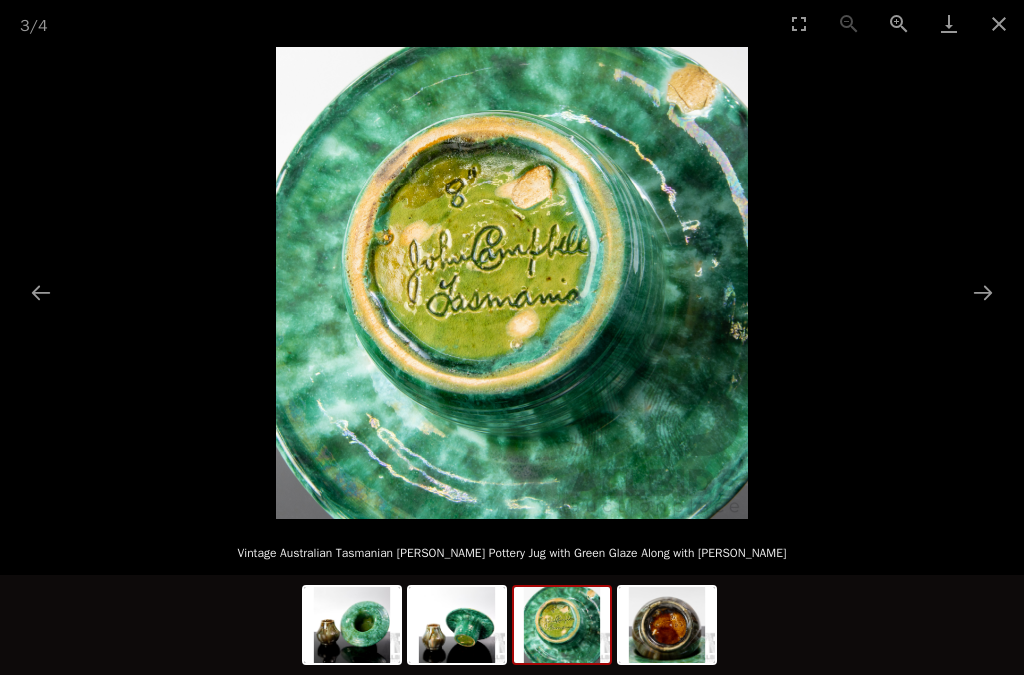 click at bounding box center (983, 292) 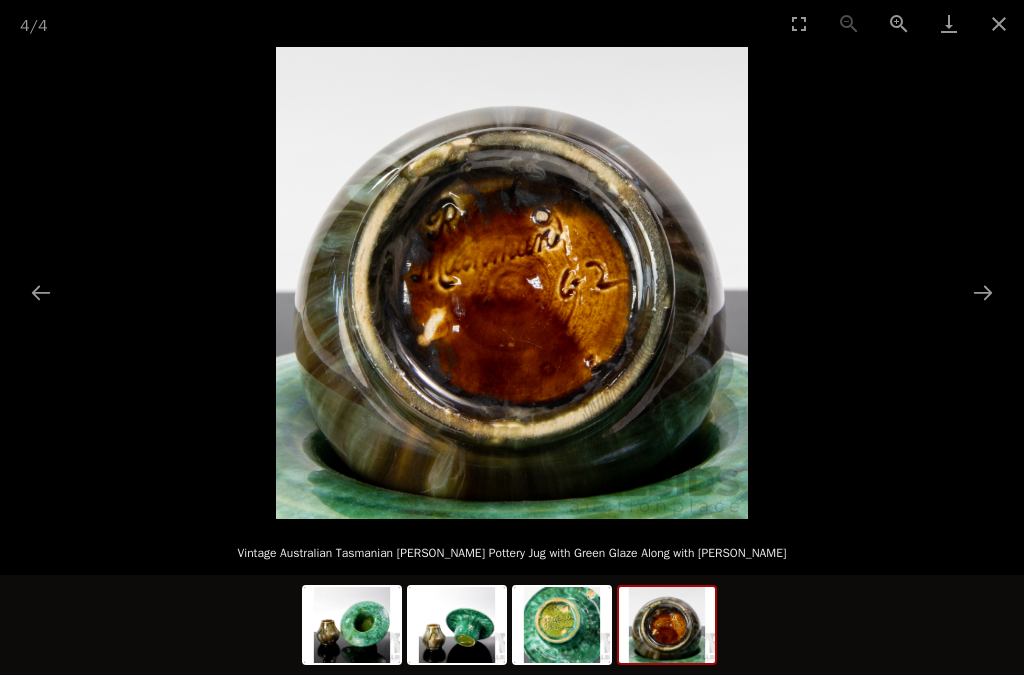 click at bounding box center [983, 292] 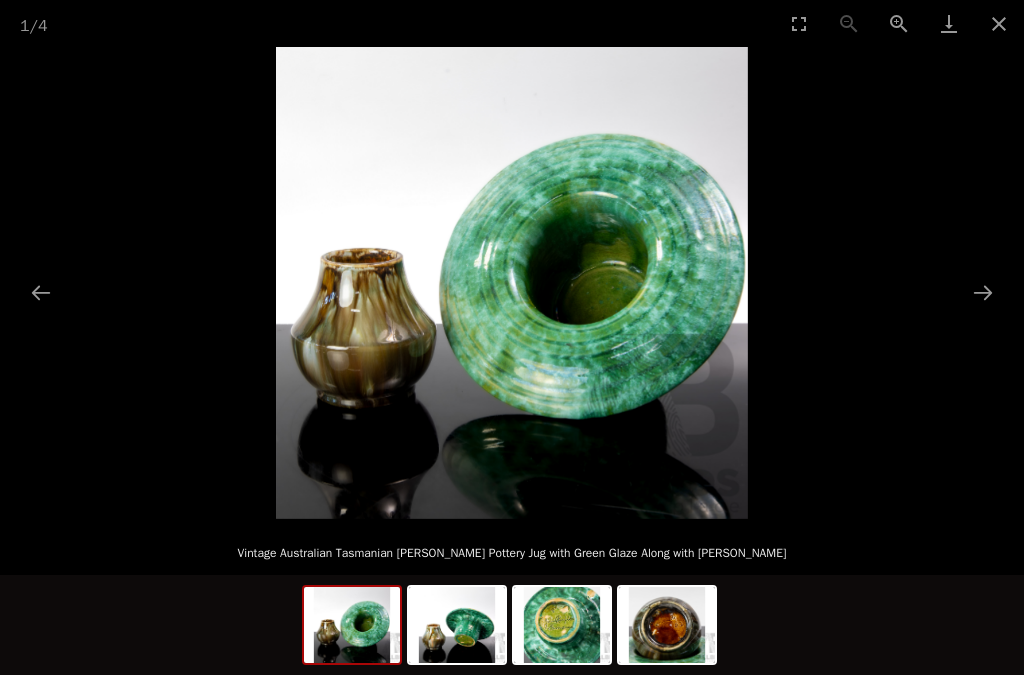 click at bounding box center [983, 292] 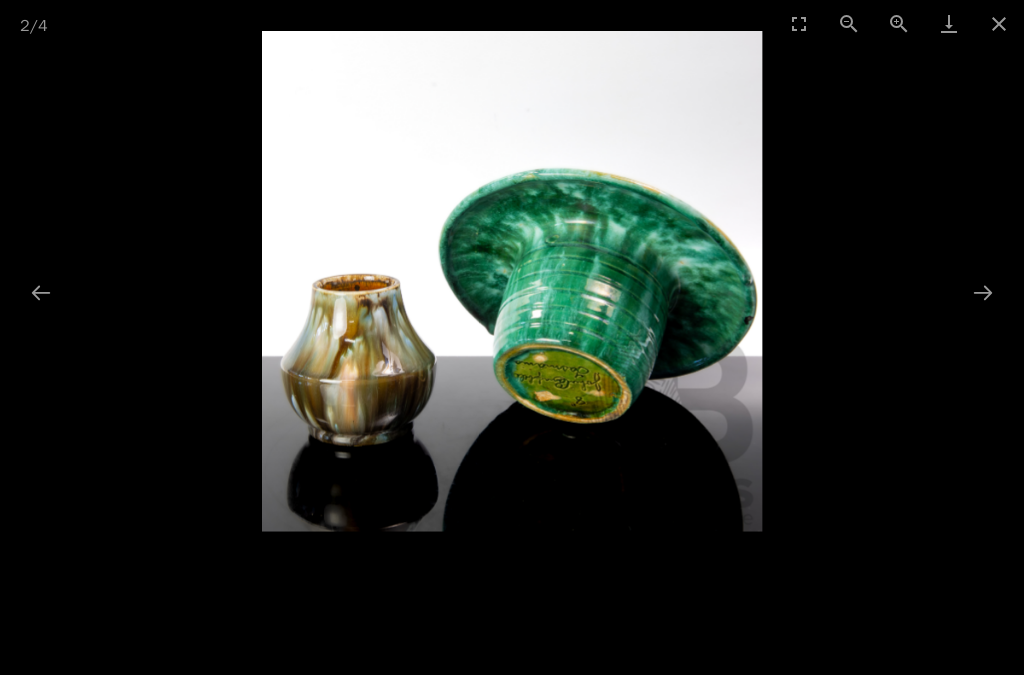 click at bounding box center [983, 292] 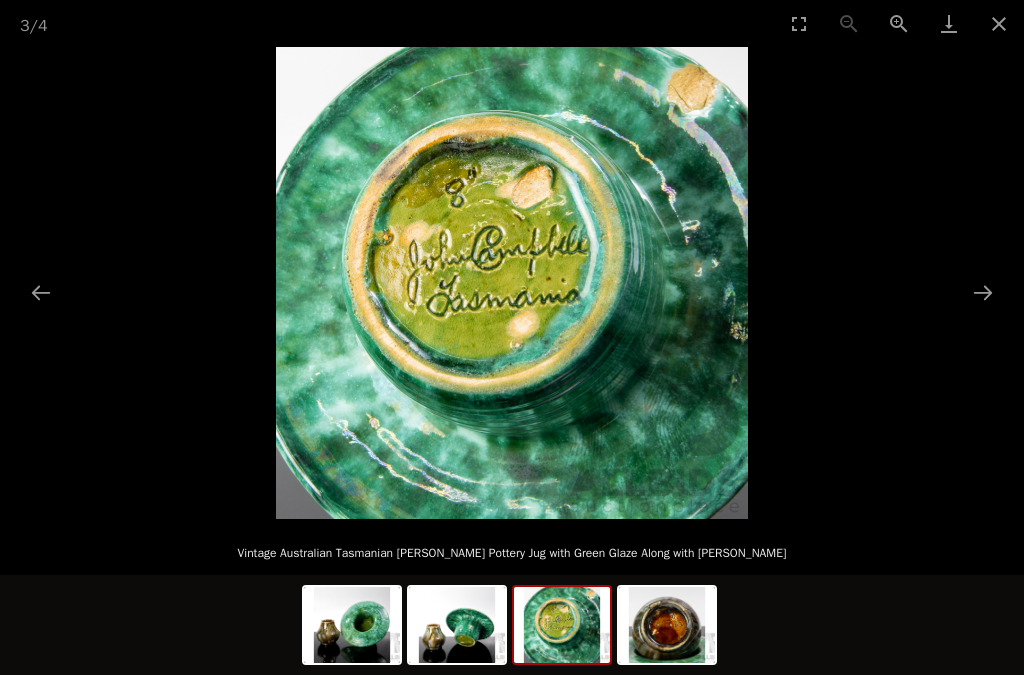 click at bounding box center (983, 292) 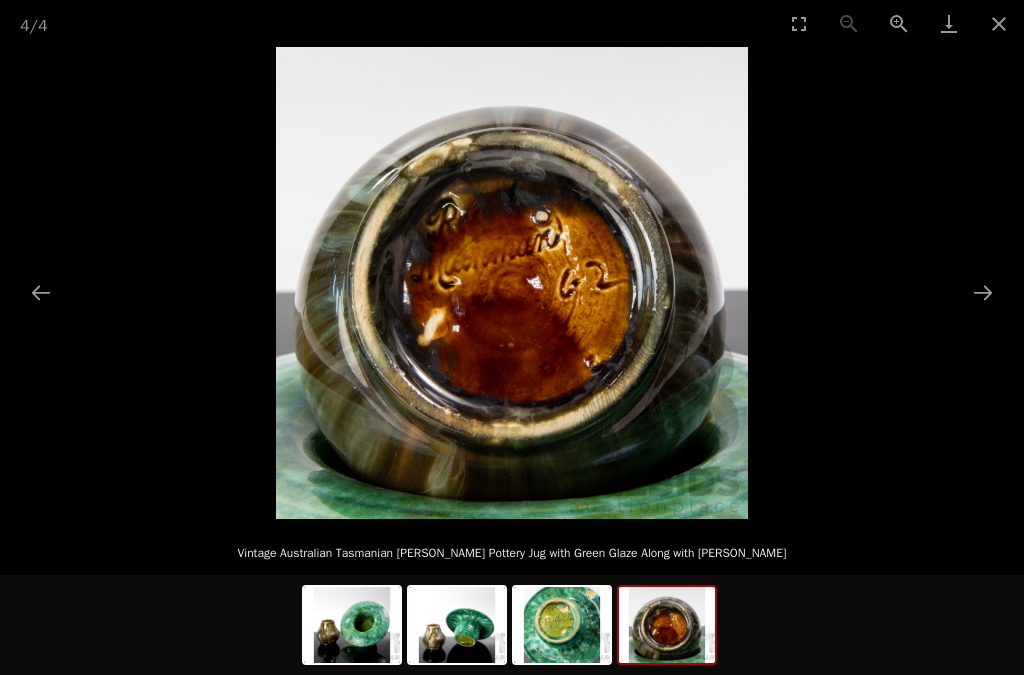 click at bounding box center (983, 292) 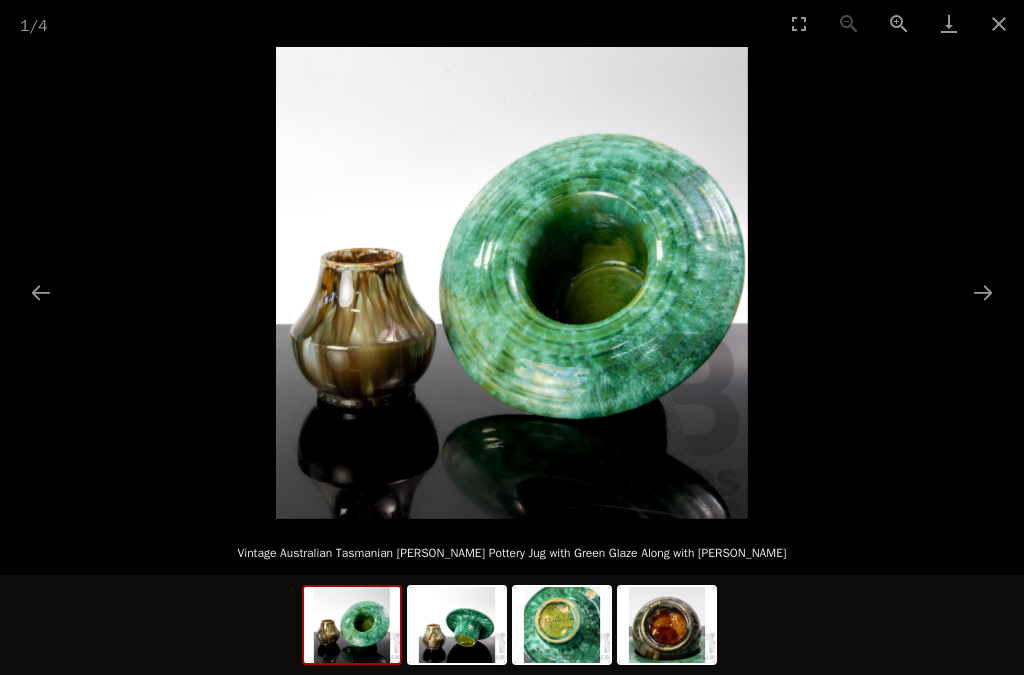 click at bounding box center [999, 23] 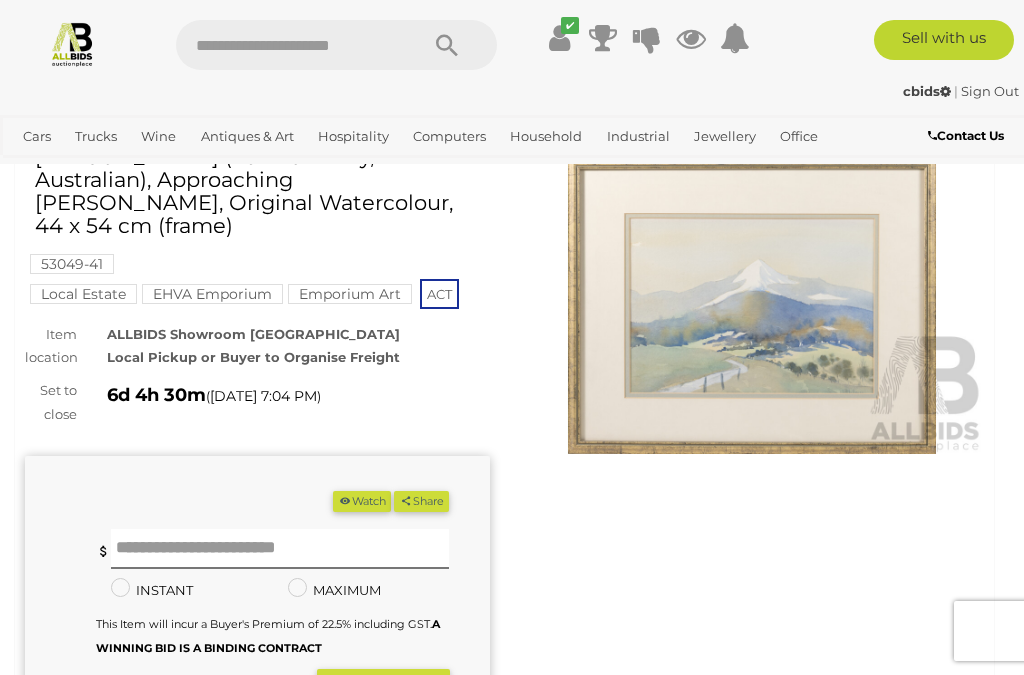 scroll, scrollTop: 159, scrollLeft: 0, axis: vertical 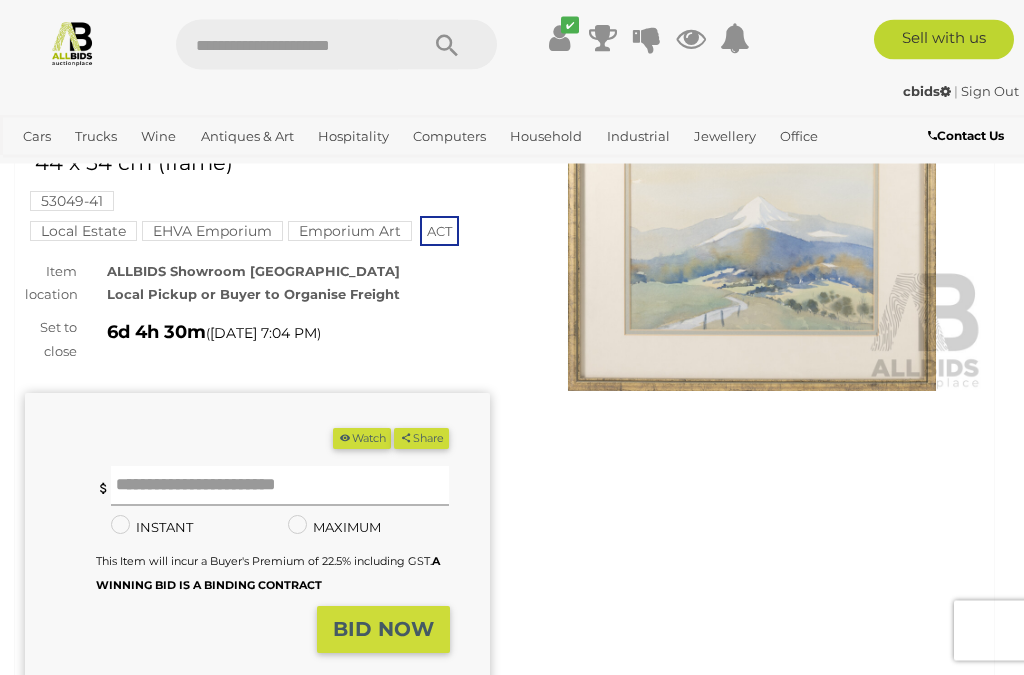 click at bounding box center [280, 487] 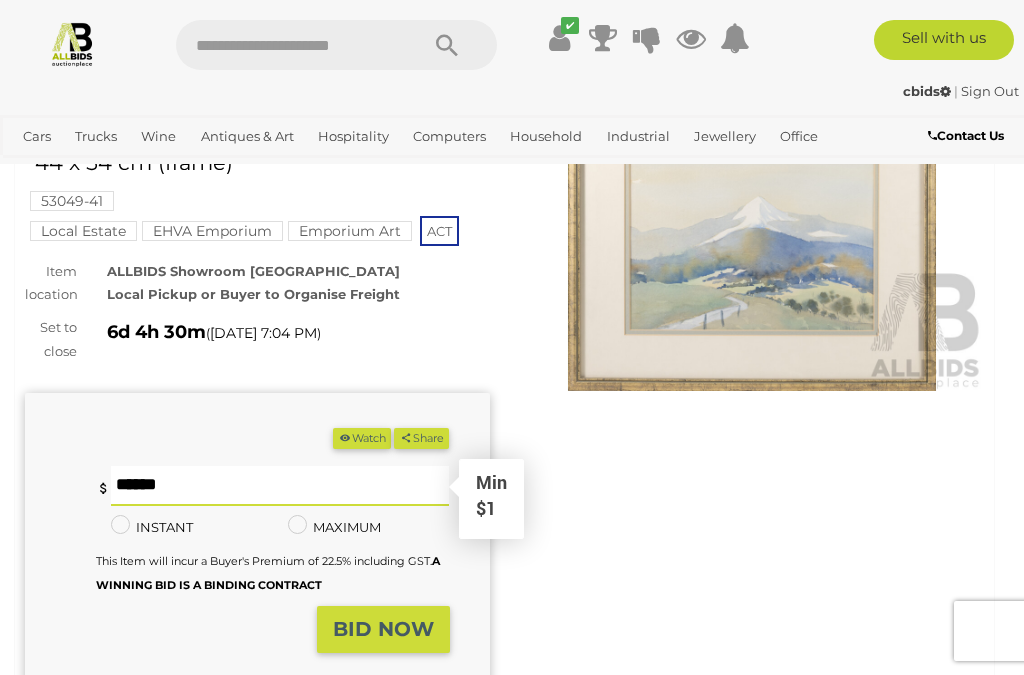 scroll, scrollTop: 159, scrollLeft: 0, axis: vertical 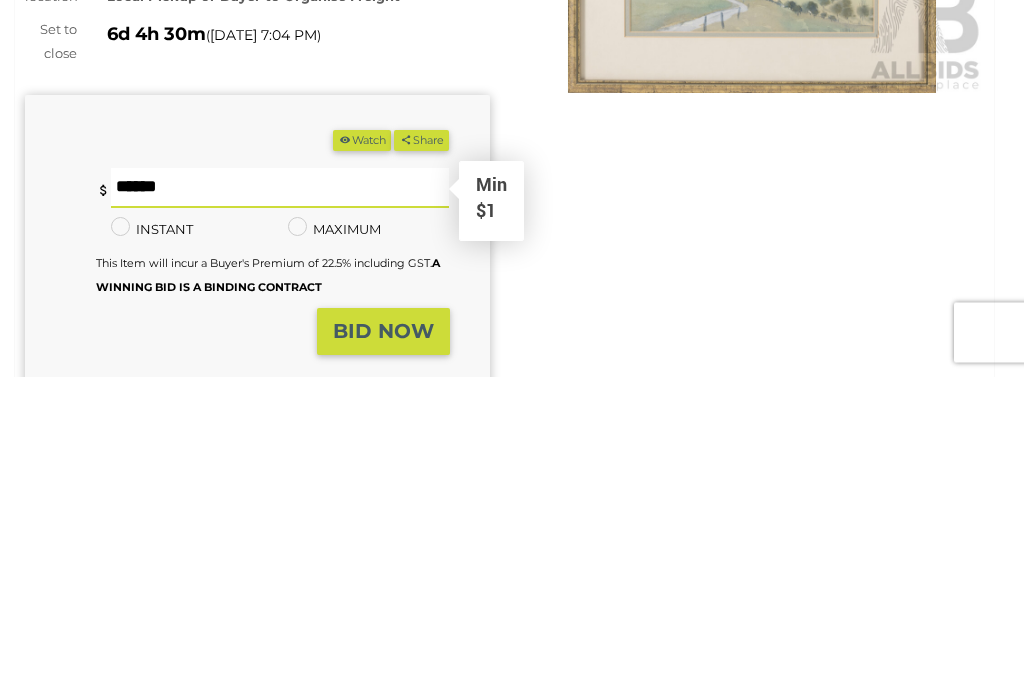 type on "*" 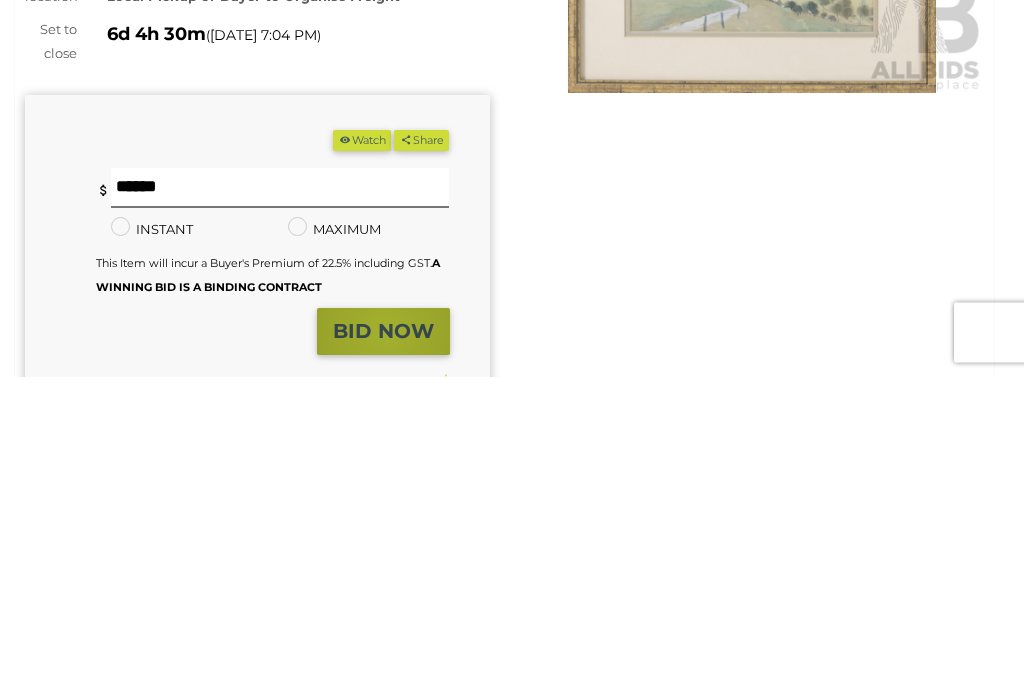 scroll, scrollTop: 458, scrollLeft: 0, axis: vertical 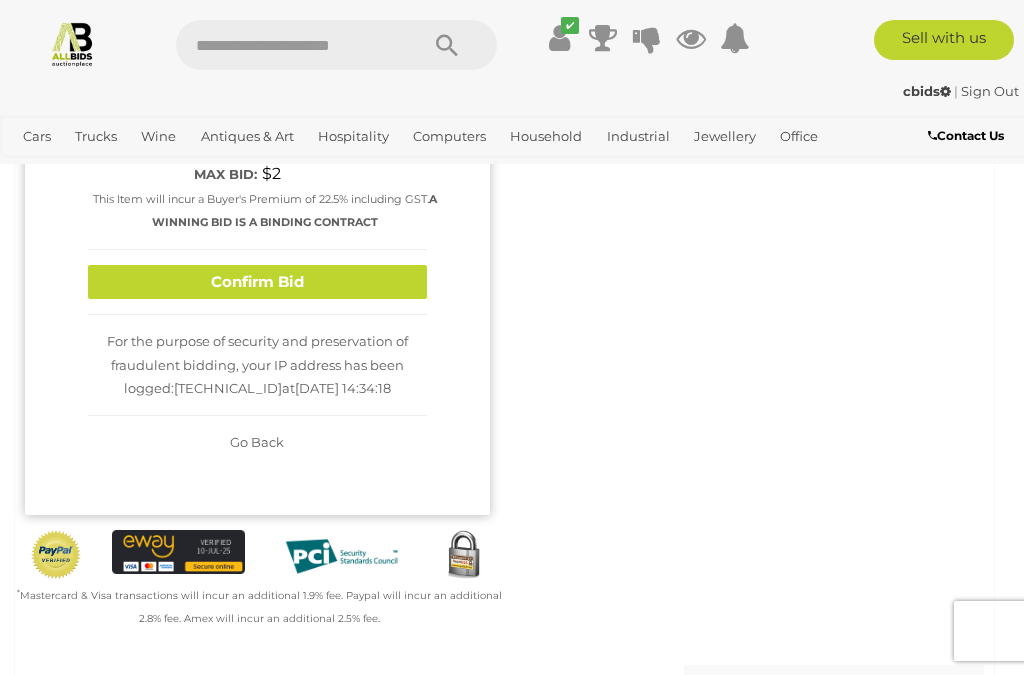 click on "Confirm Bid" at bounding box center [257, 282] 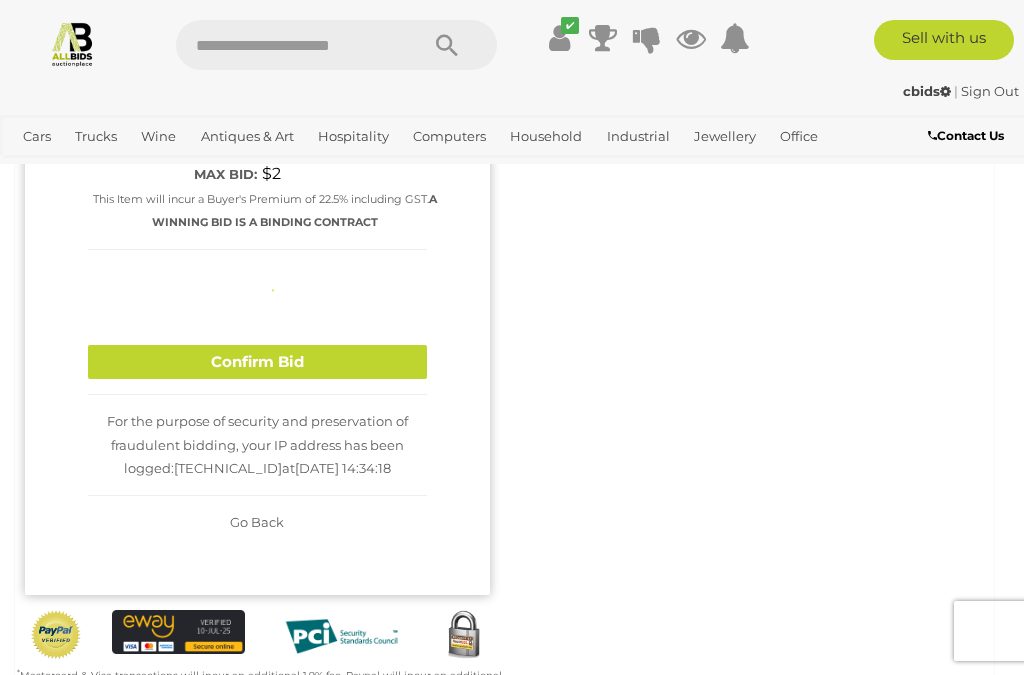type 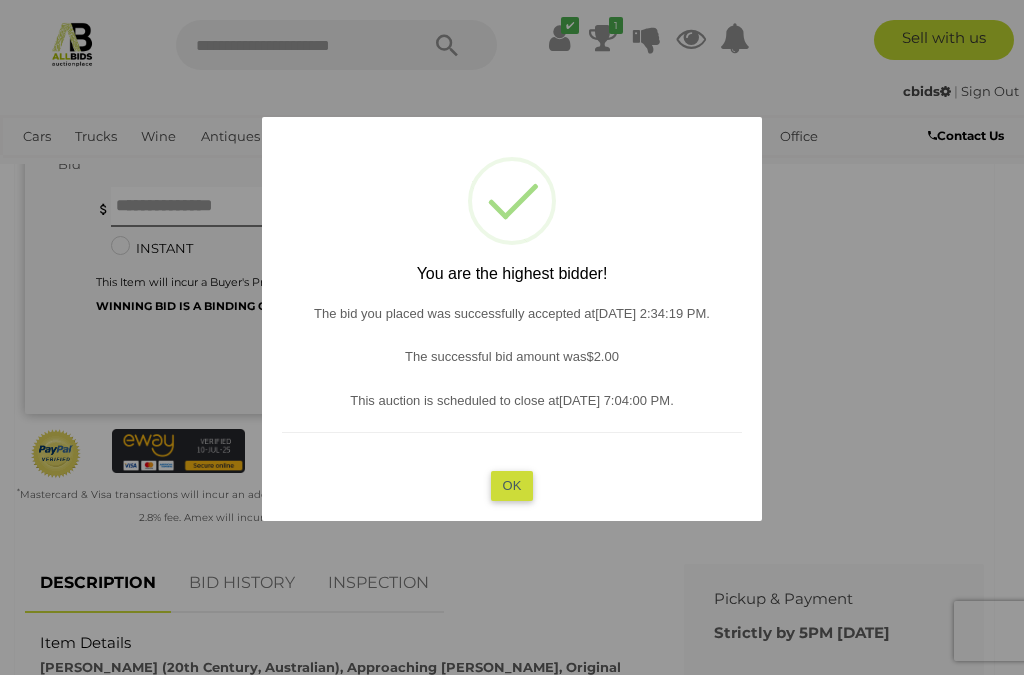 click on "OK" at bounding box center [512, 485] 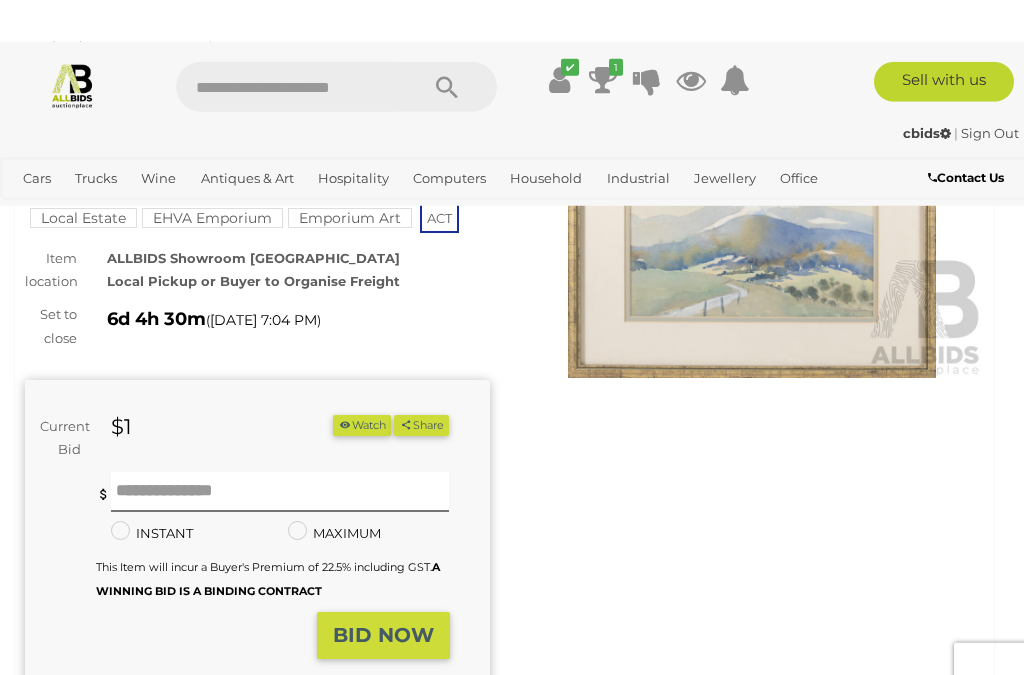 scroll, scrollTop: 0, scrollLeft: 0, axis: both 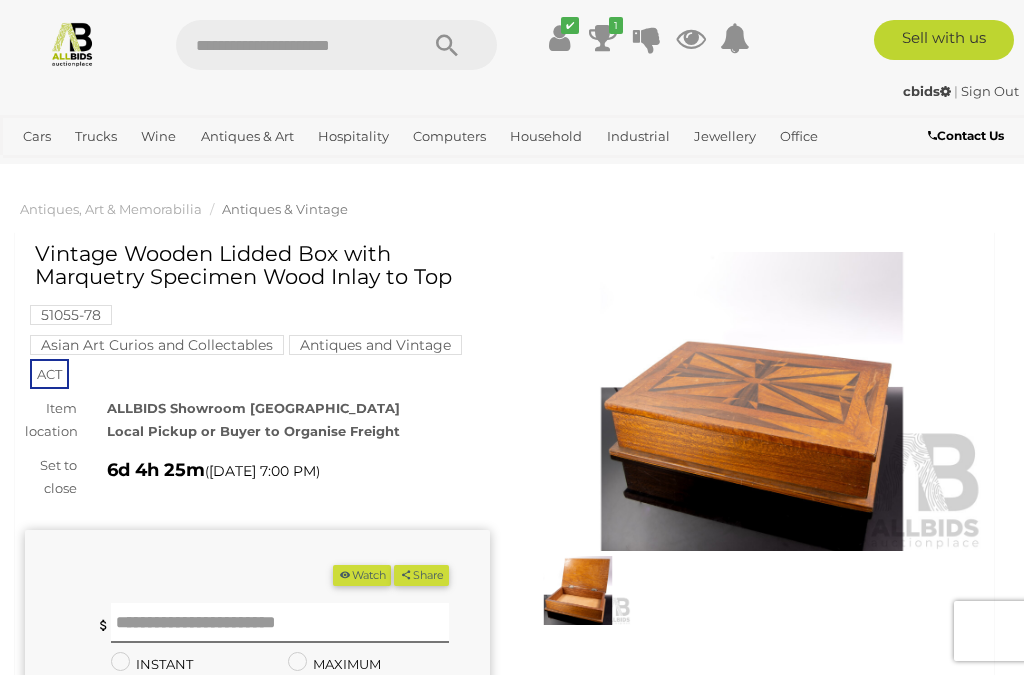 click at bounding box center [752, 401] 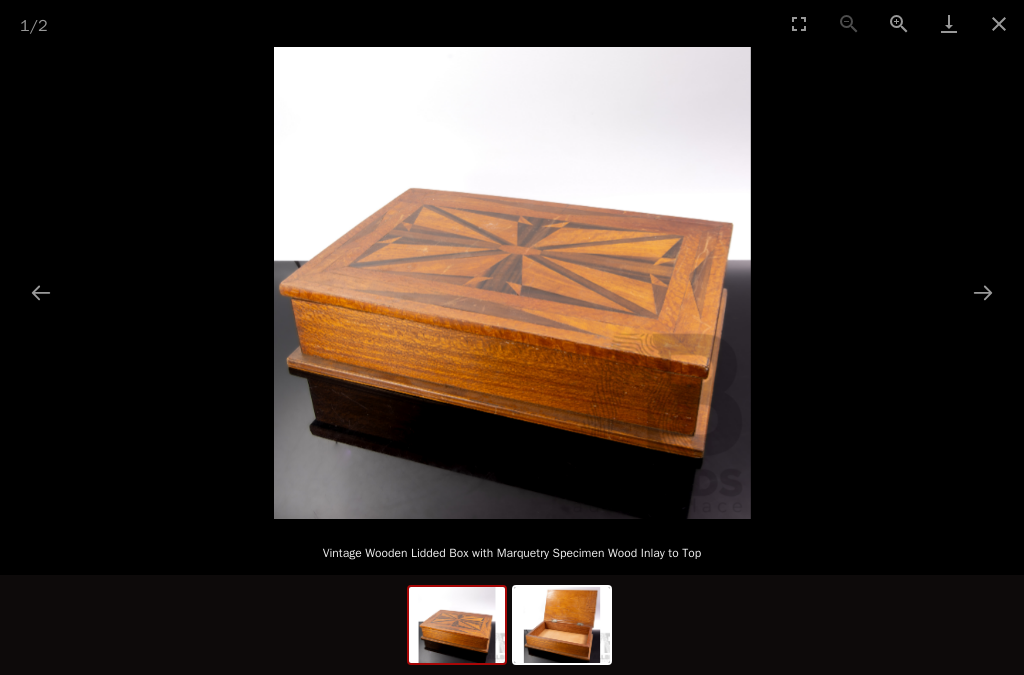 click at bounding box center (983, 292) 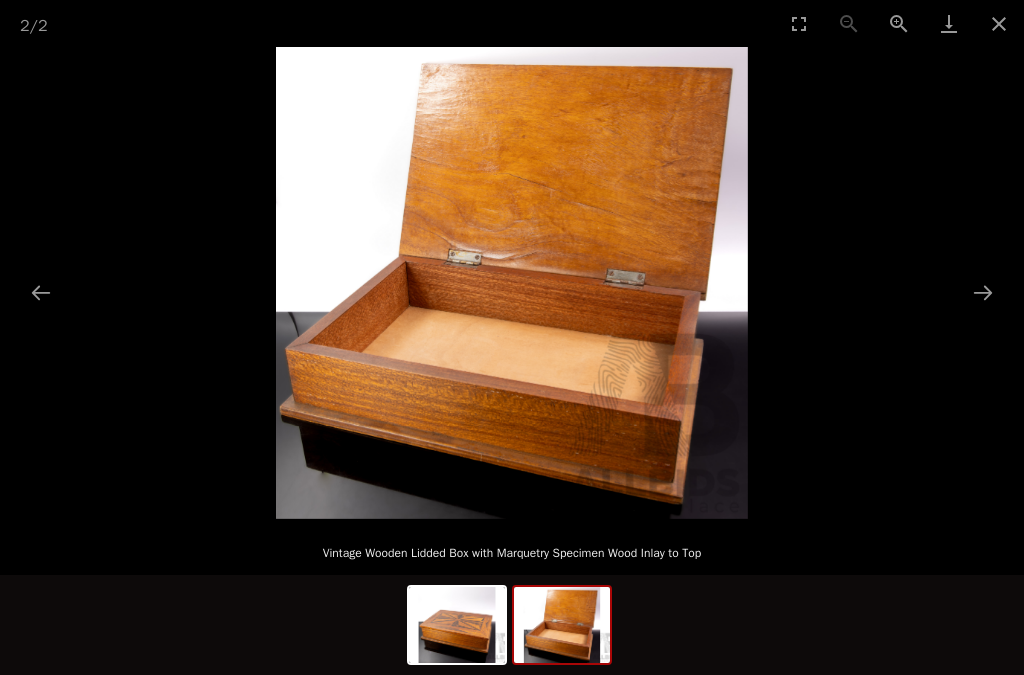 click at bounding box center (983, 292) 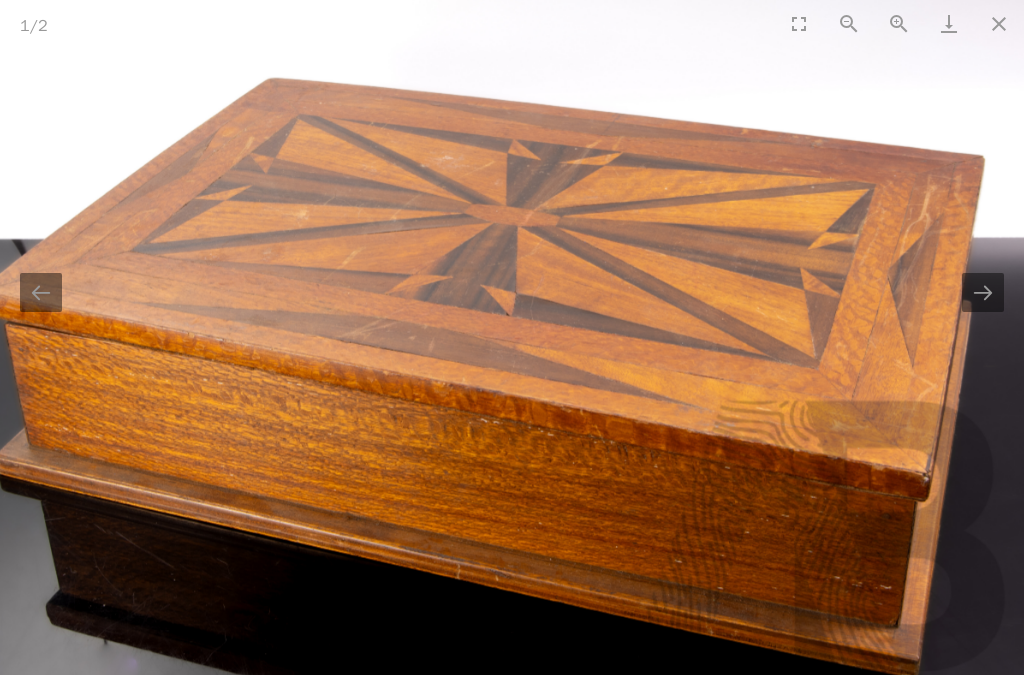 click at bounding box center [983, 292] 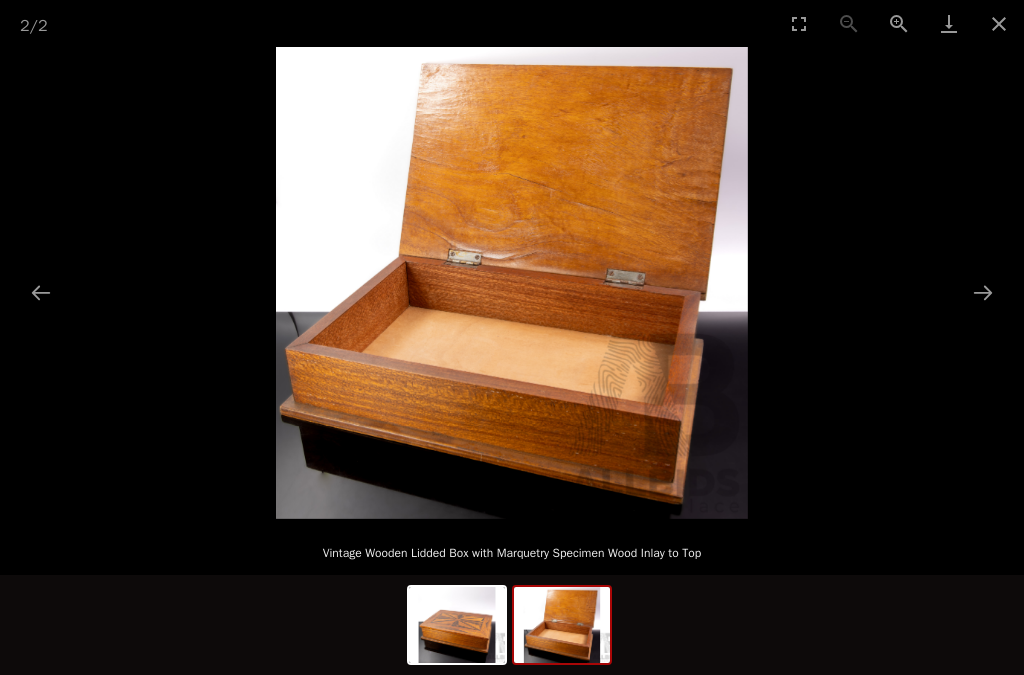 click at bounding box center [999, 23] 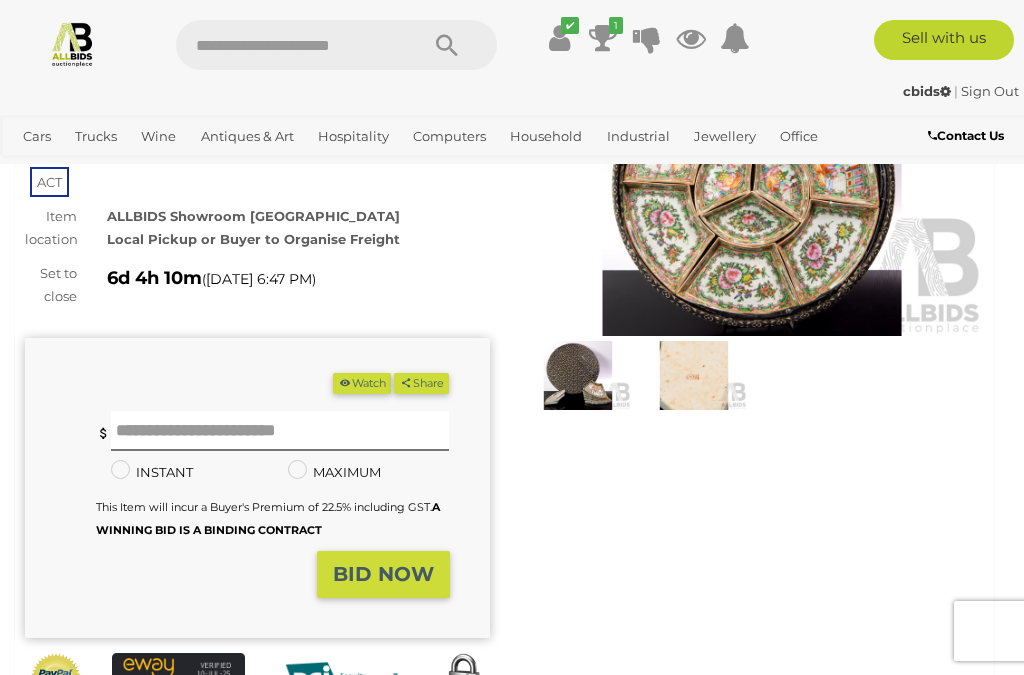 scroll, scrollTop: 134, scrollLeft: 0, axis: vertical 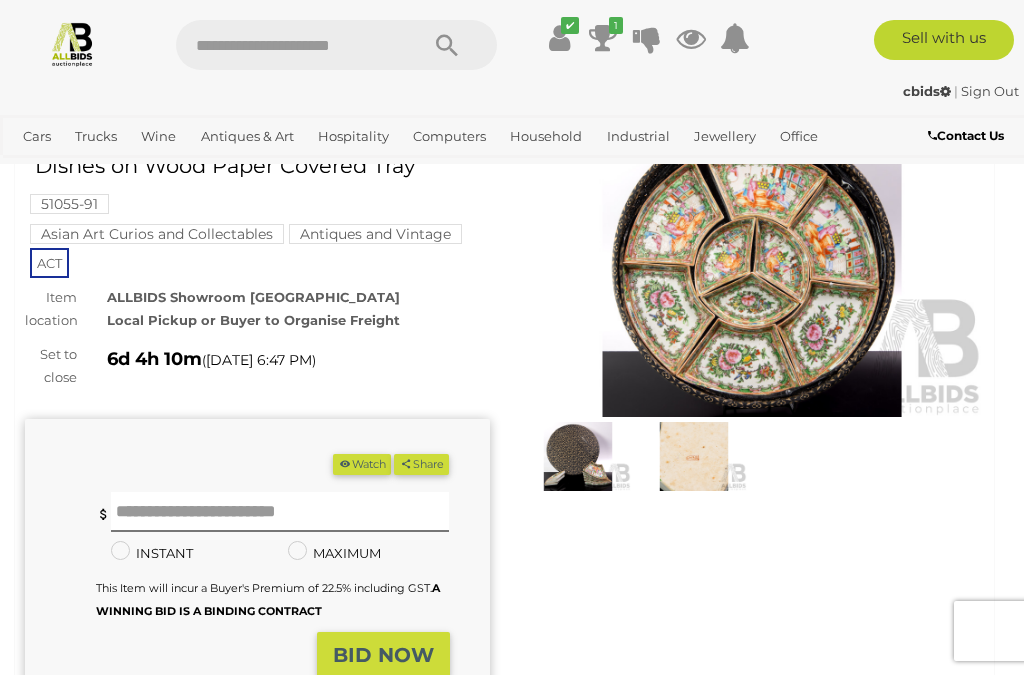 click at bounding box center [752, 267] 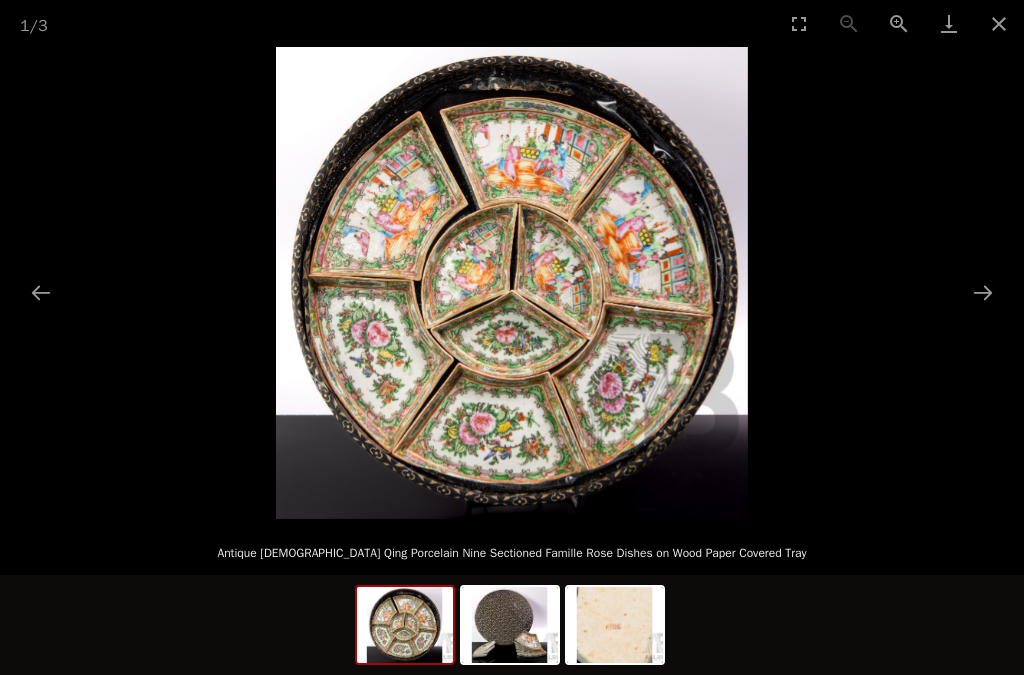 click at bounding box center (983, 292) 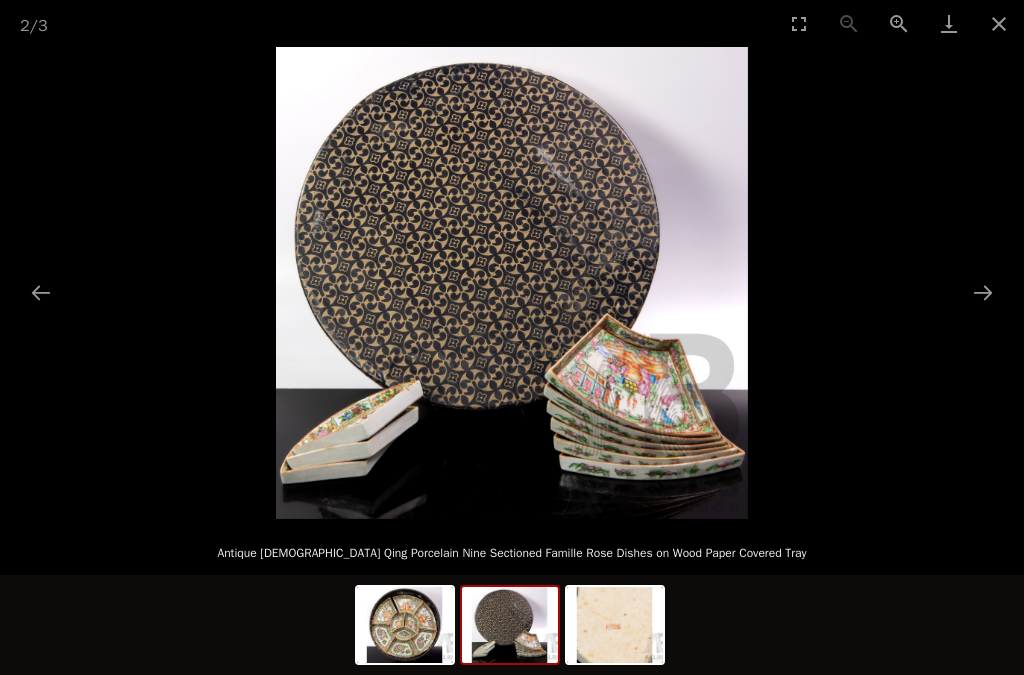 click at bounding box center [983, 292] 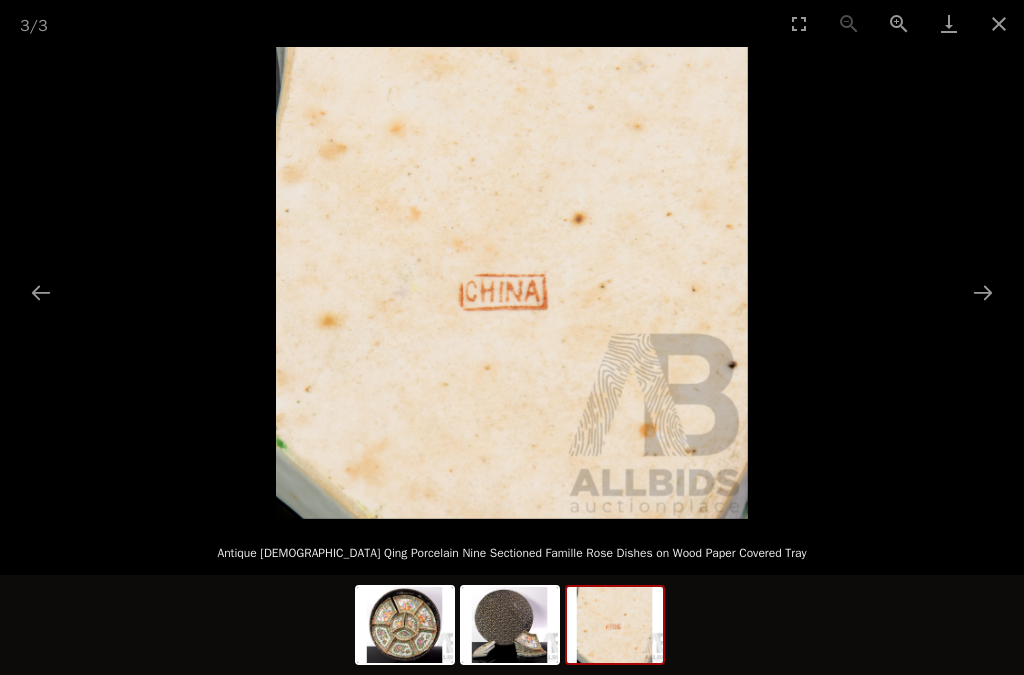 click at bounding box center (983, 292) 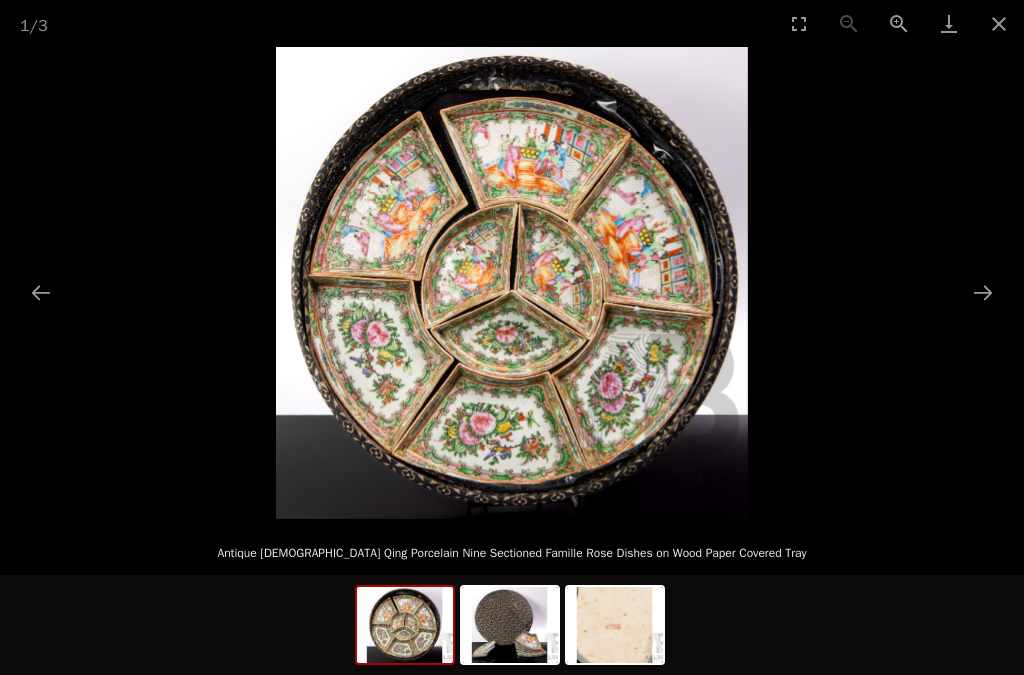 click at bounding box center (983, 292) 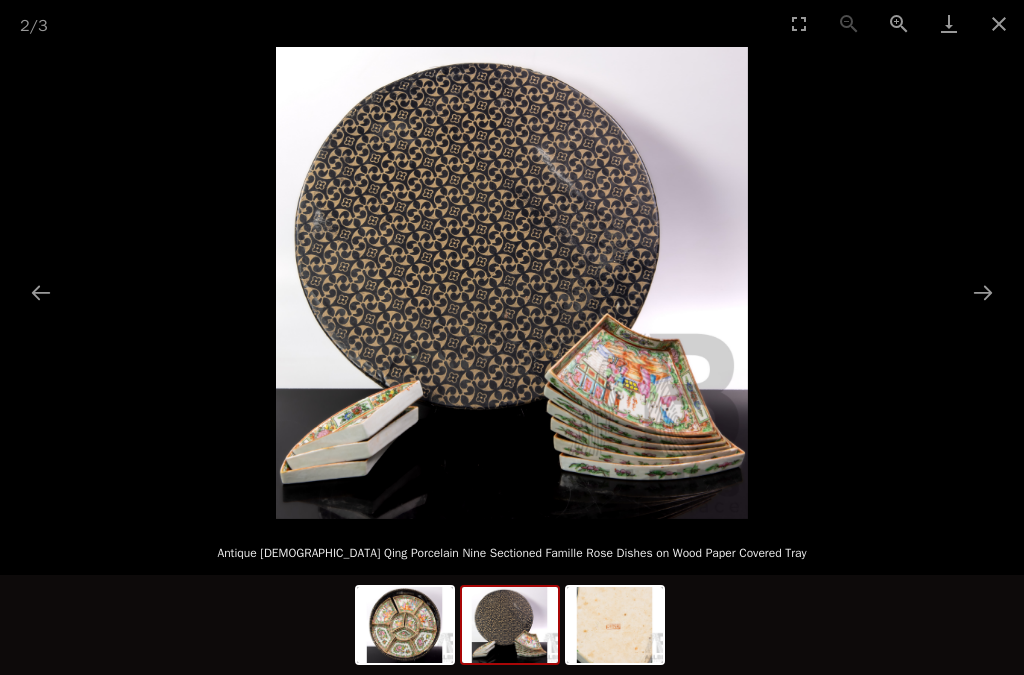 click at bounding box center [983, 292] 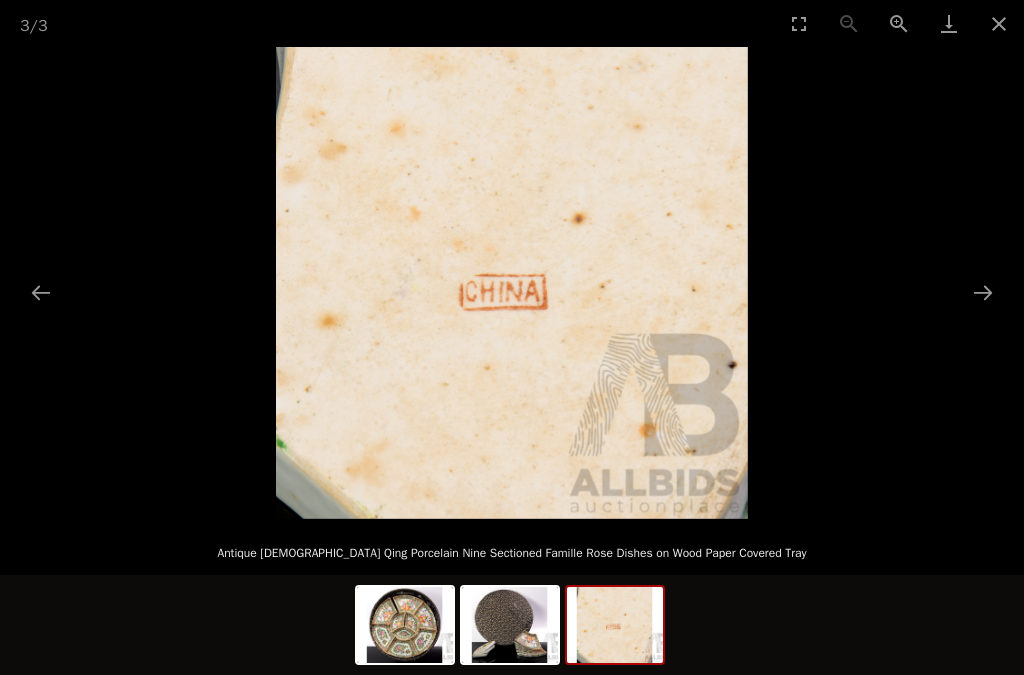 click at bounding box center (999, 23) 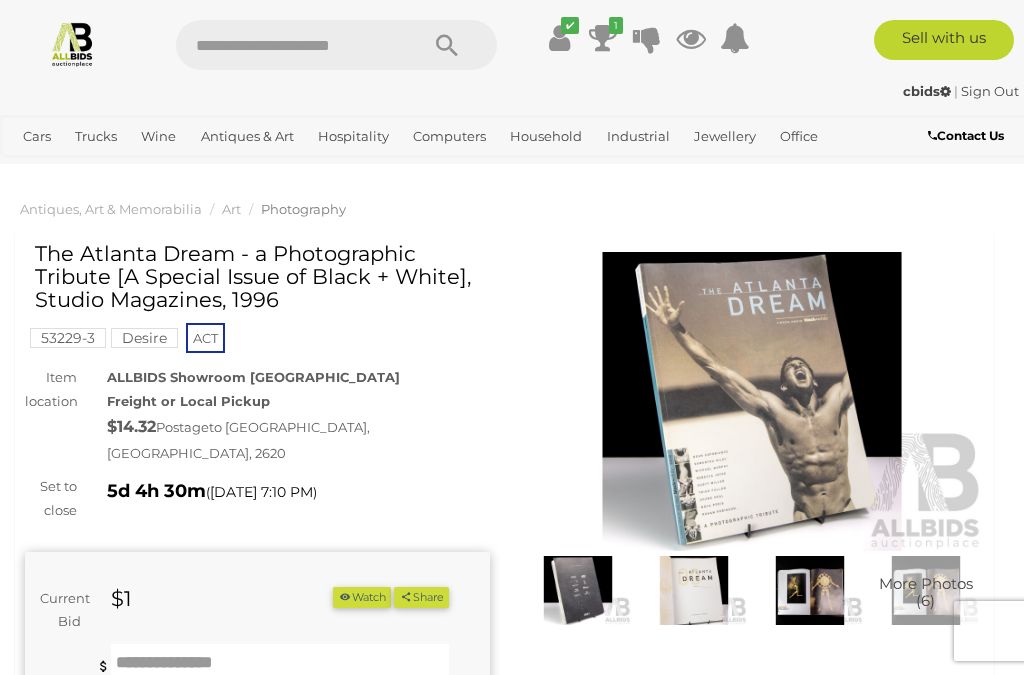 scroll, scrollTop: 0, scrollLeft: 0, axis: both 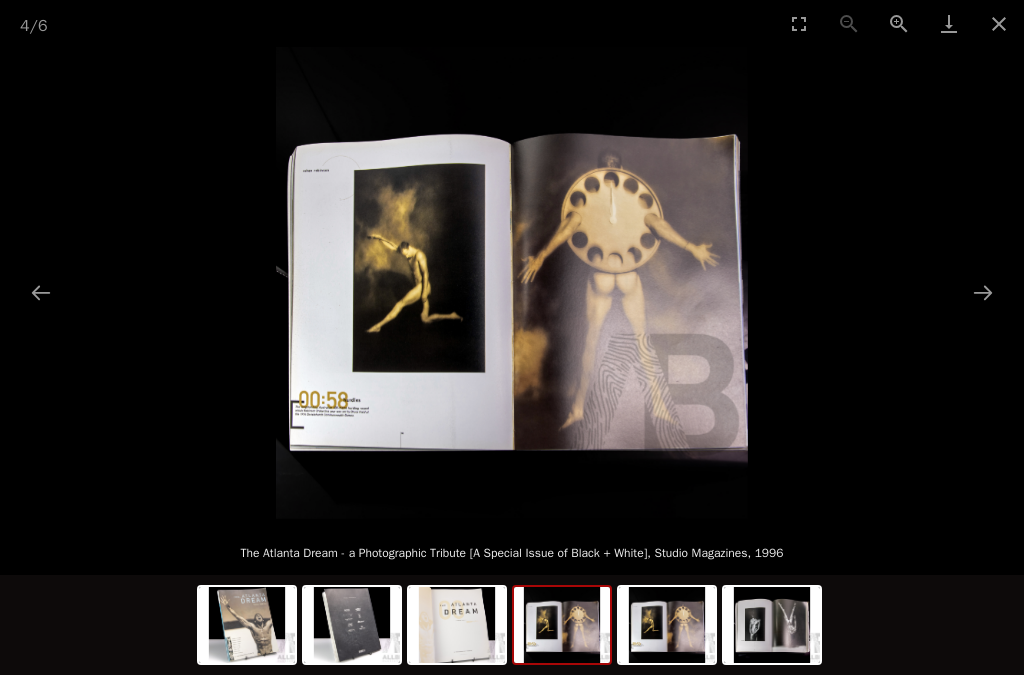 click at bounding box center [983, 292] 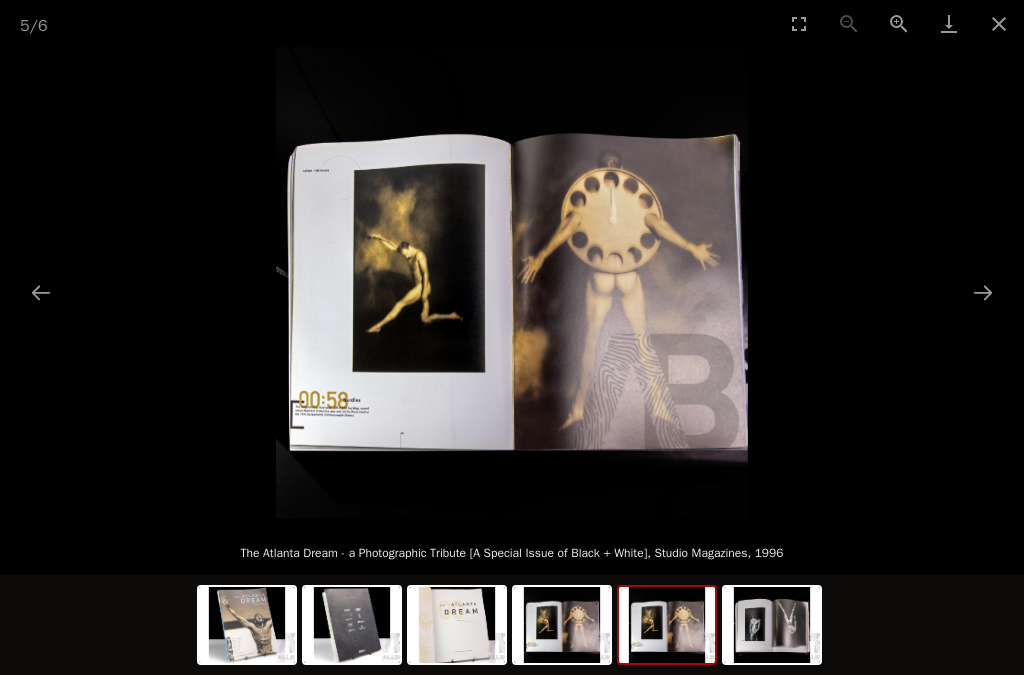 click at bounding box center (983, 292) 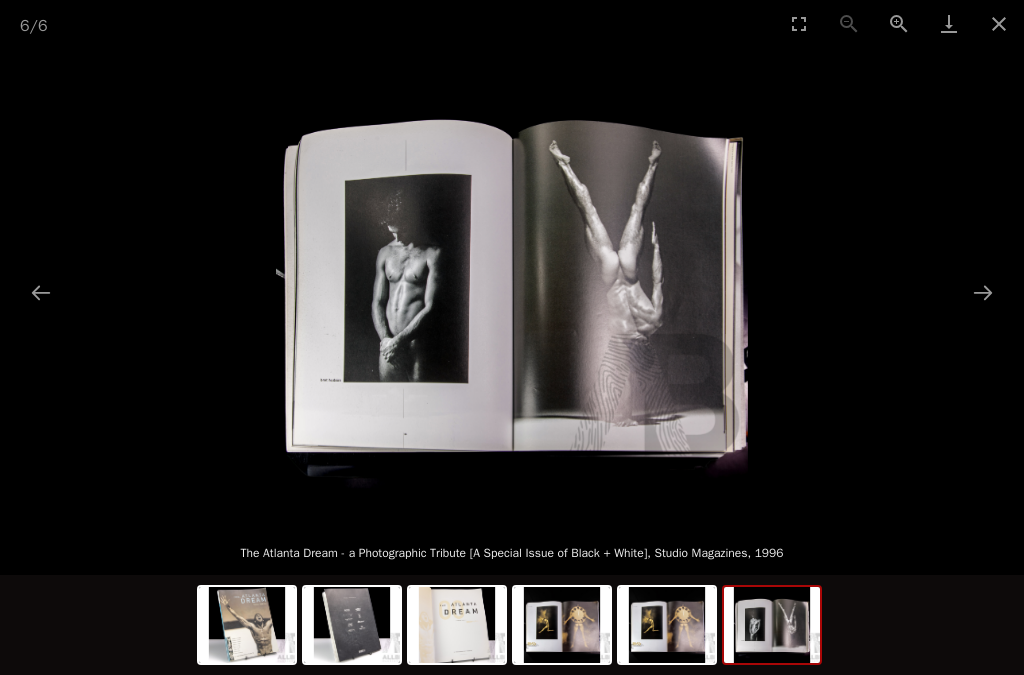 click at bounding box center [983, 292] 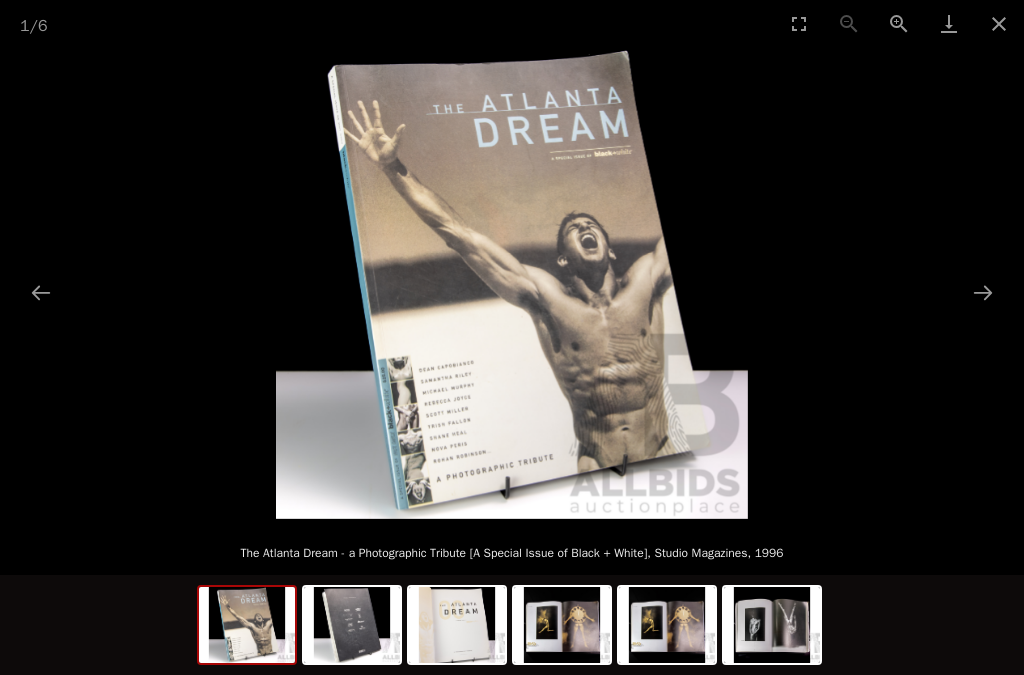 click at bounding box center (983, 292) 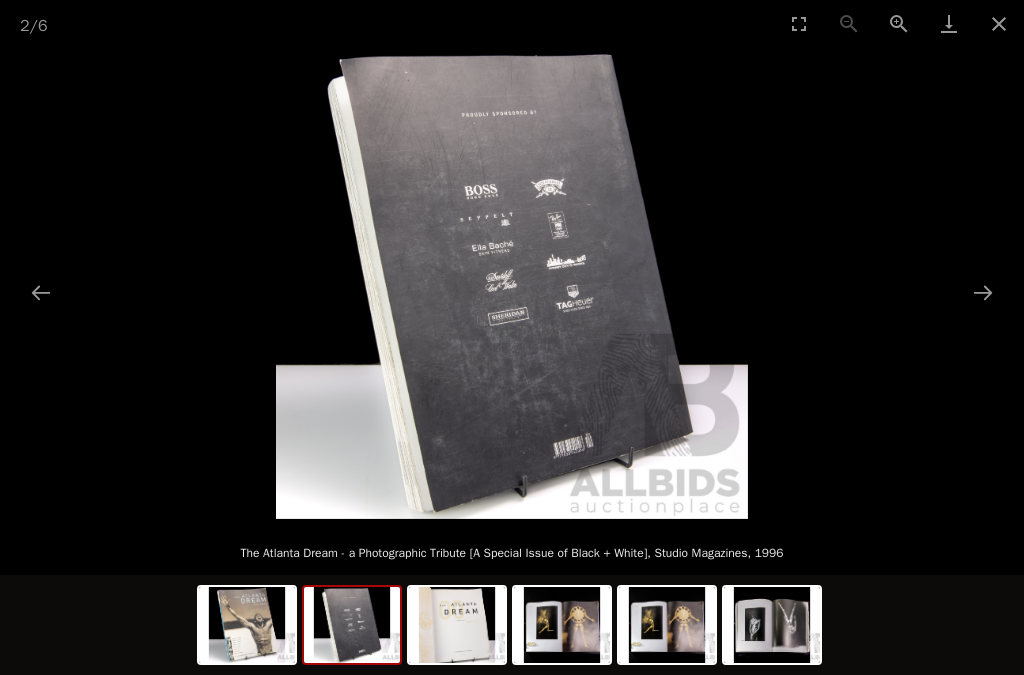 click at bounding box center (983, 292) 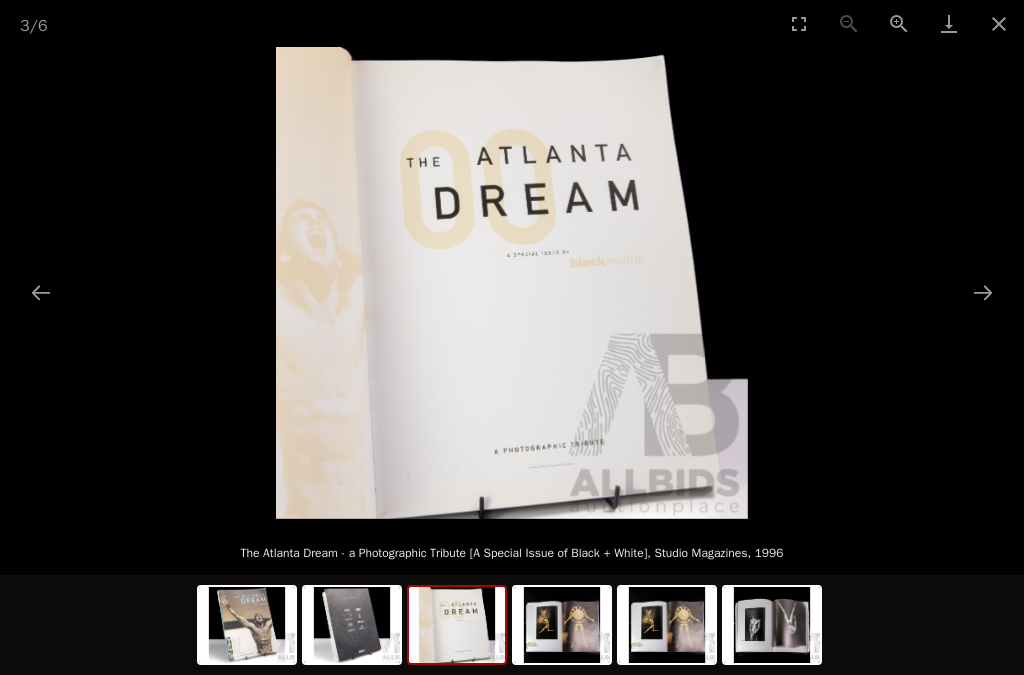 click at bounding box center (983, 292) 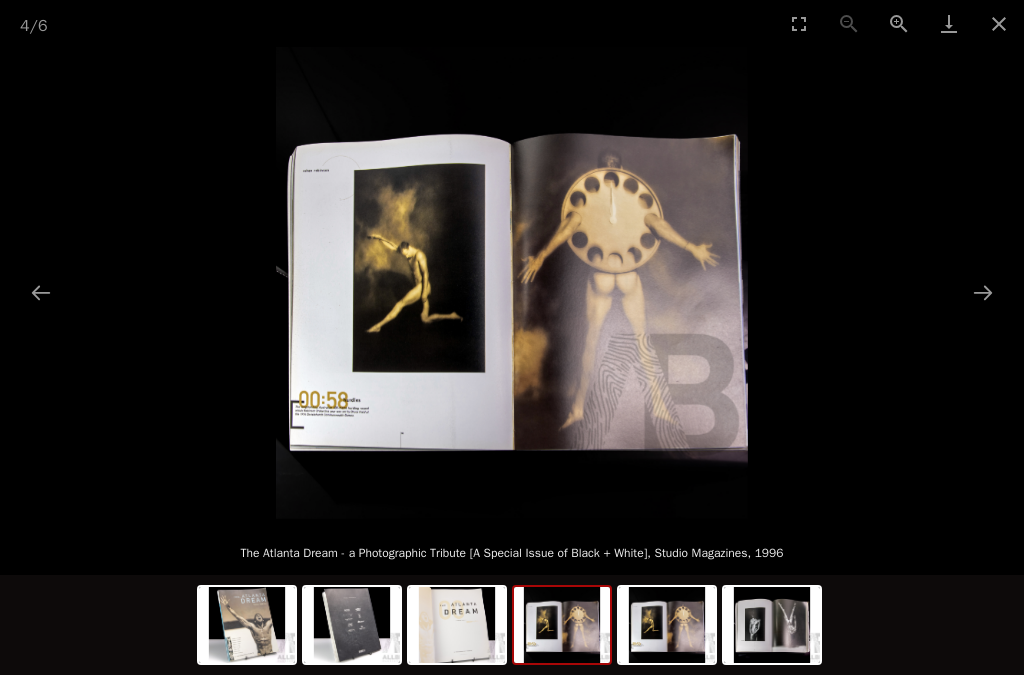 click at bounding box center [983, 292] 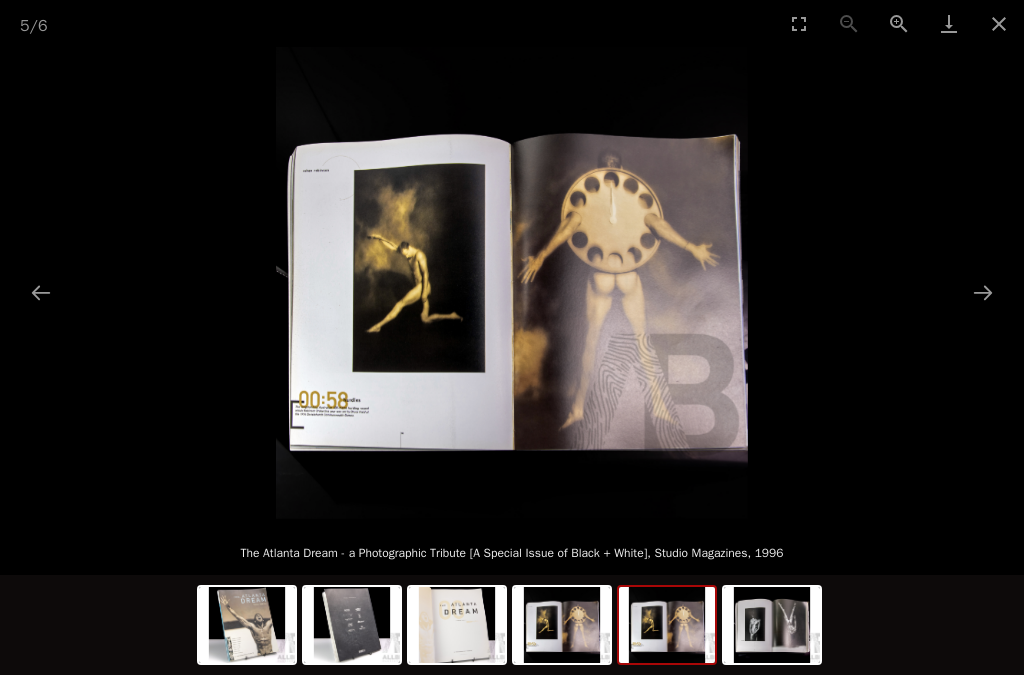 click at bounding box center [983, 292] 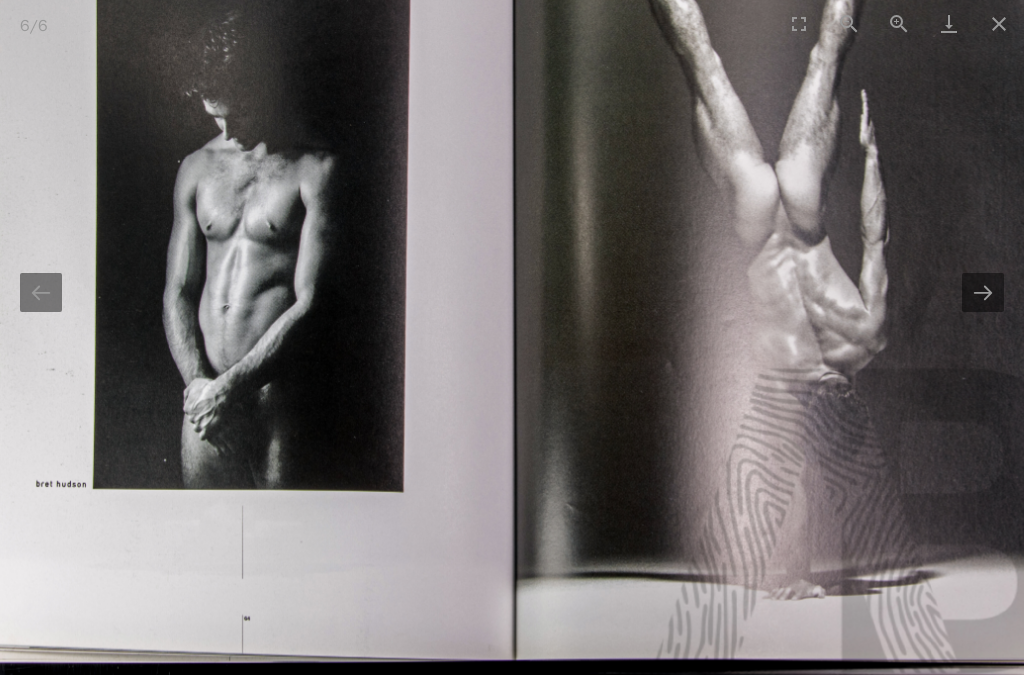 click at bounding box center [983, 292] 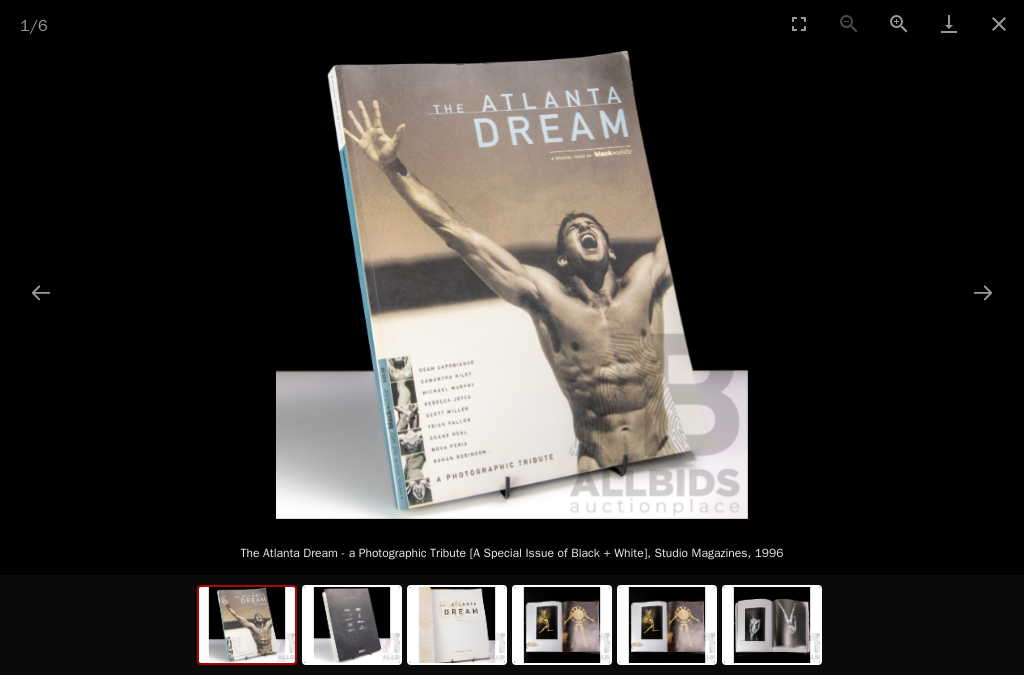 click at bounding box center (999, 23) 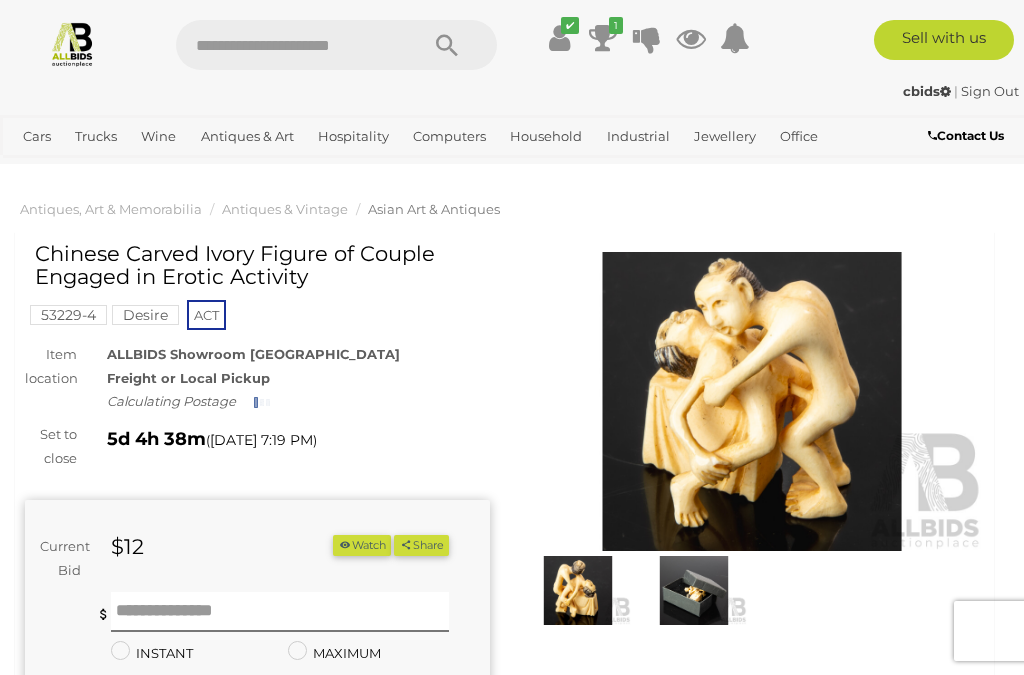 scroll, scrollTop: 0, scrollLeft: 0, axis: both 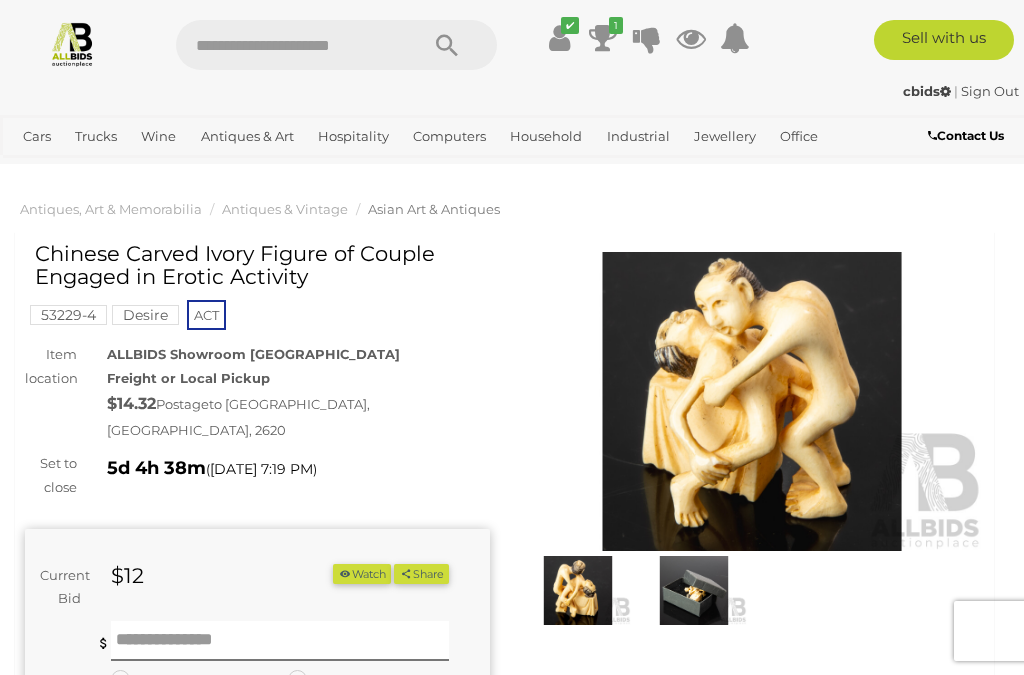 click at bounding box center (694, 590) 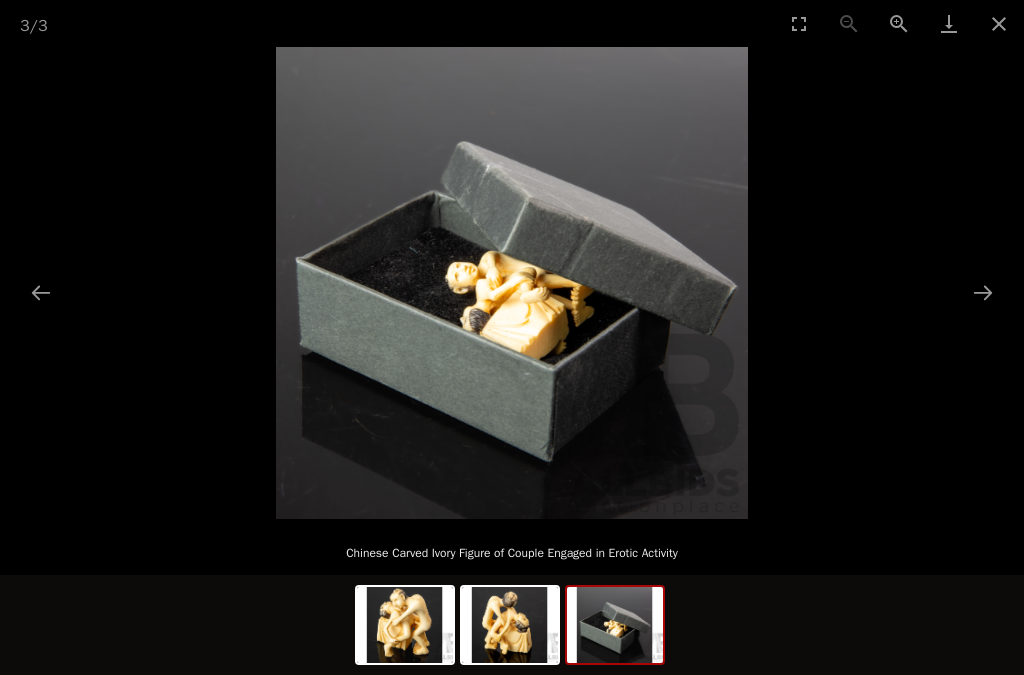 click at bounding box center [983, 292] 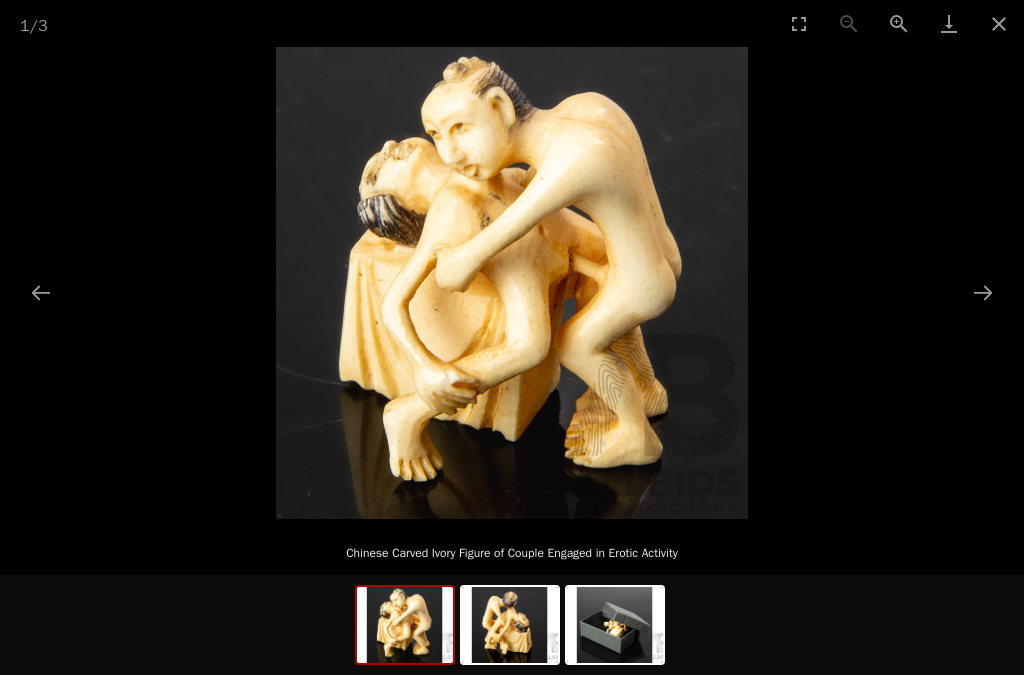 click at bounding box center [983, 292] 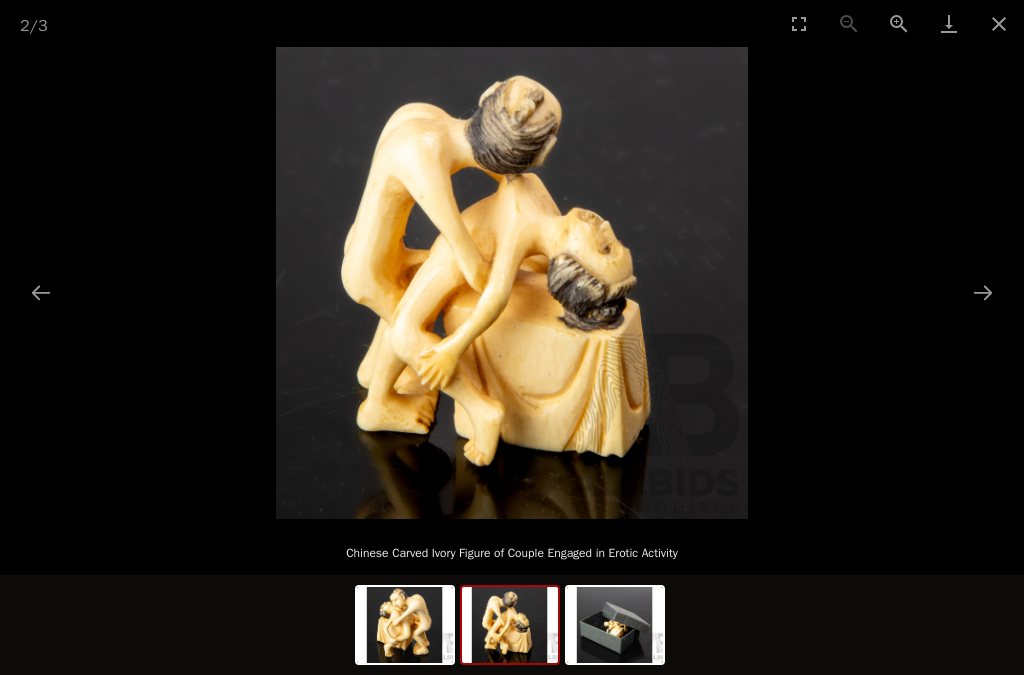 click at bounding box center [983, 292] 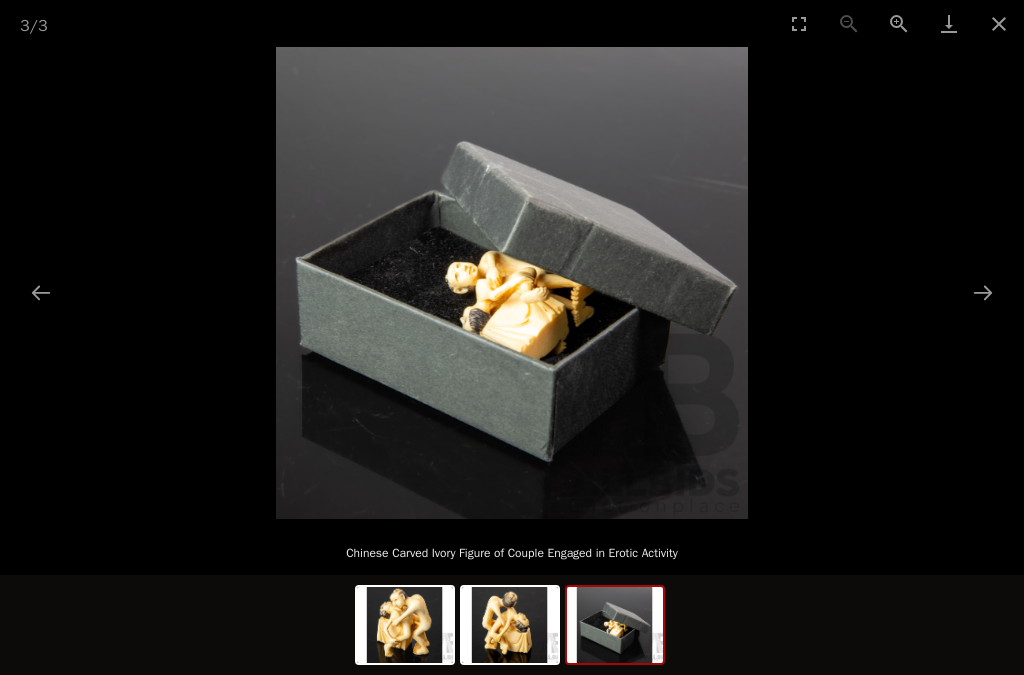 click at bounding box center (999, 23) 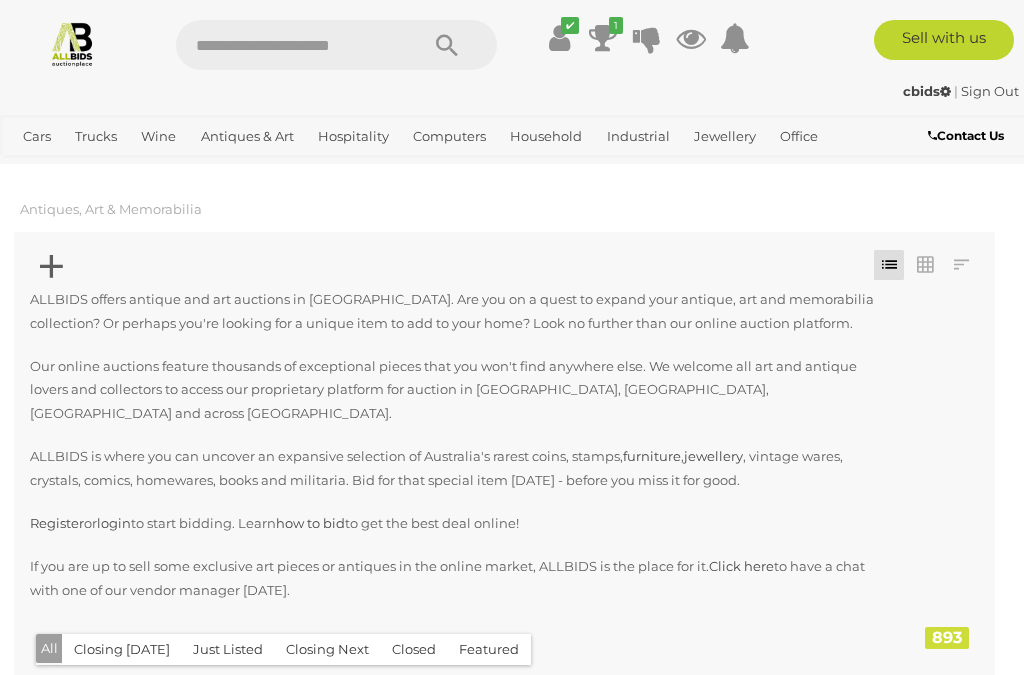 scroll, scrollTop: 452, scrollLeft: 9, axis: both 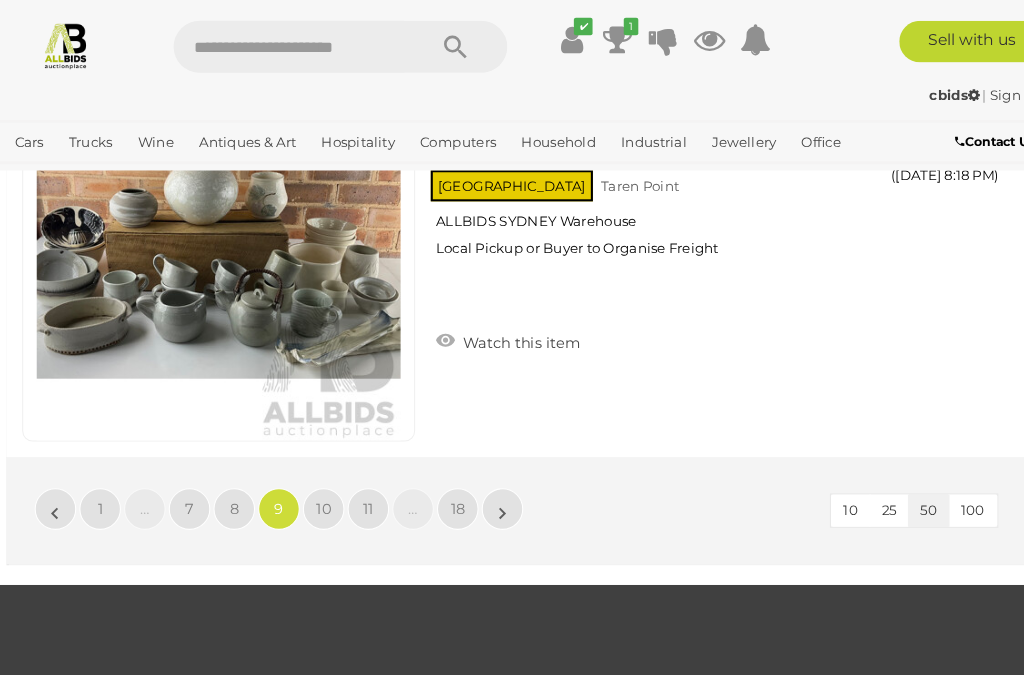 click on "8" at bounding box center (234, 490) 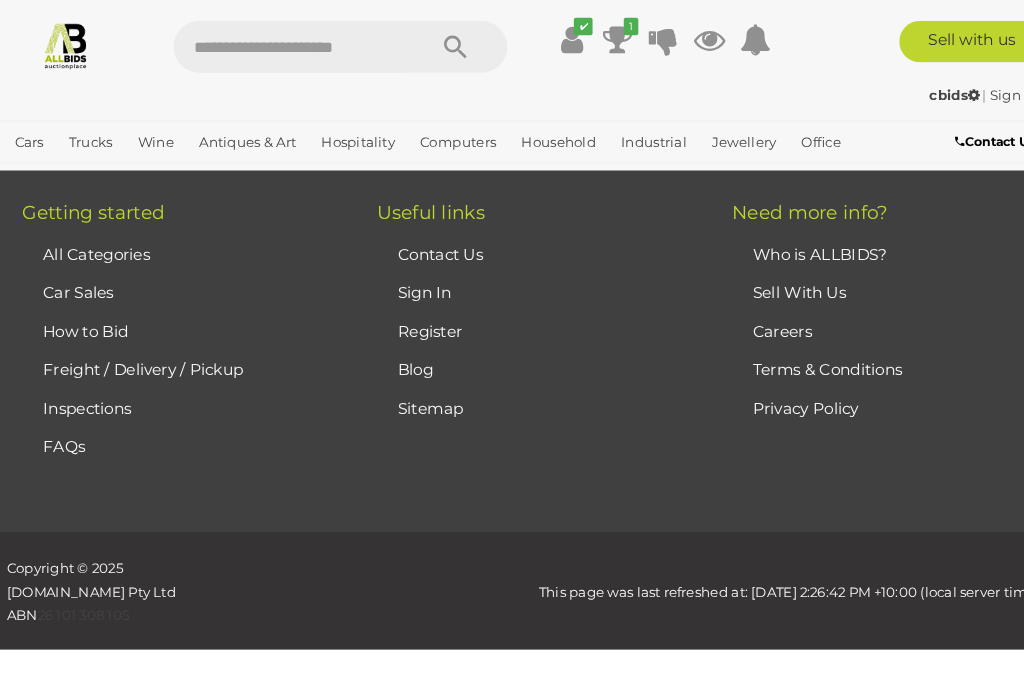 scroll, scrollTop: 452, scrollLeft: 0, axis: vertical 